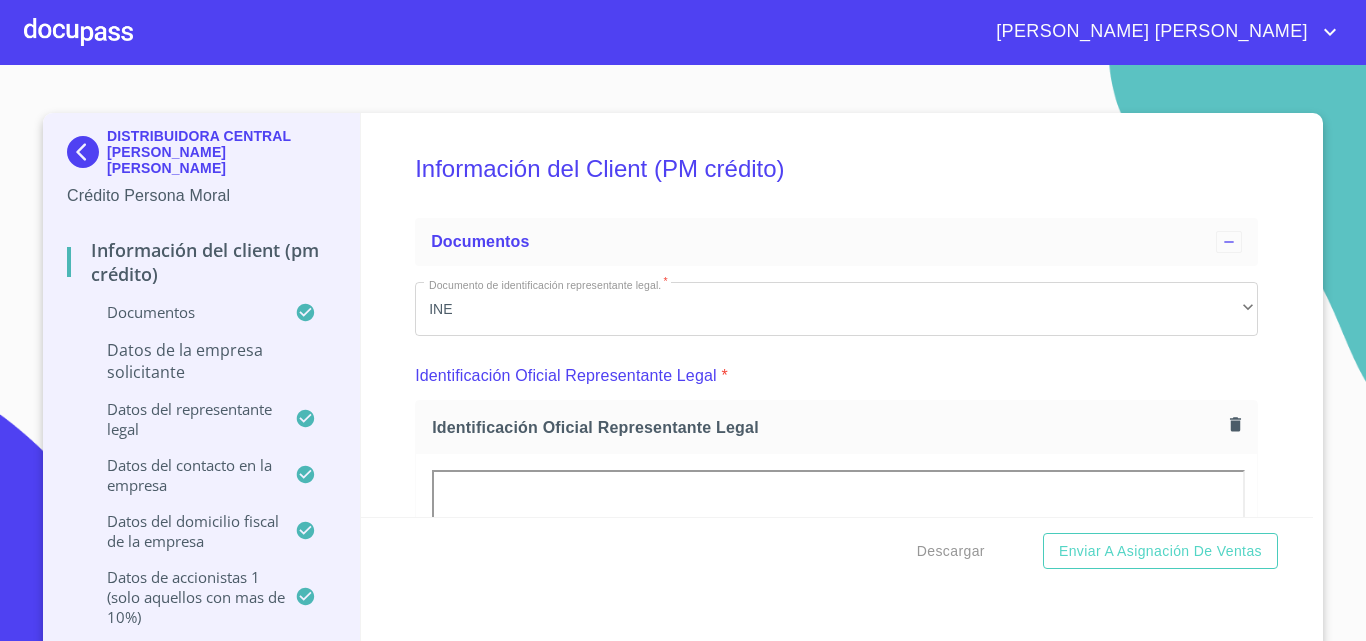 scroll, scrollTop: 0, scrollLeft: 0, axis: both 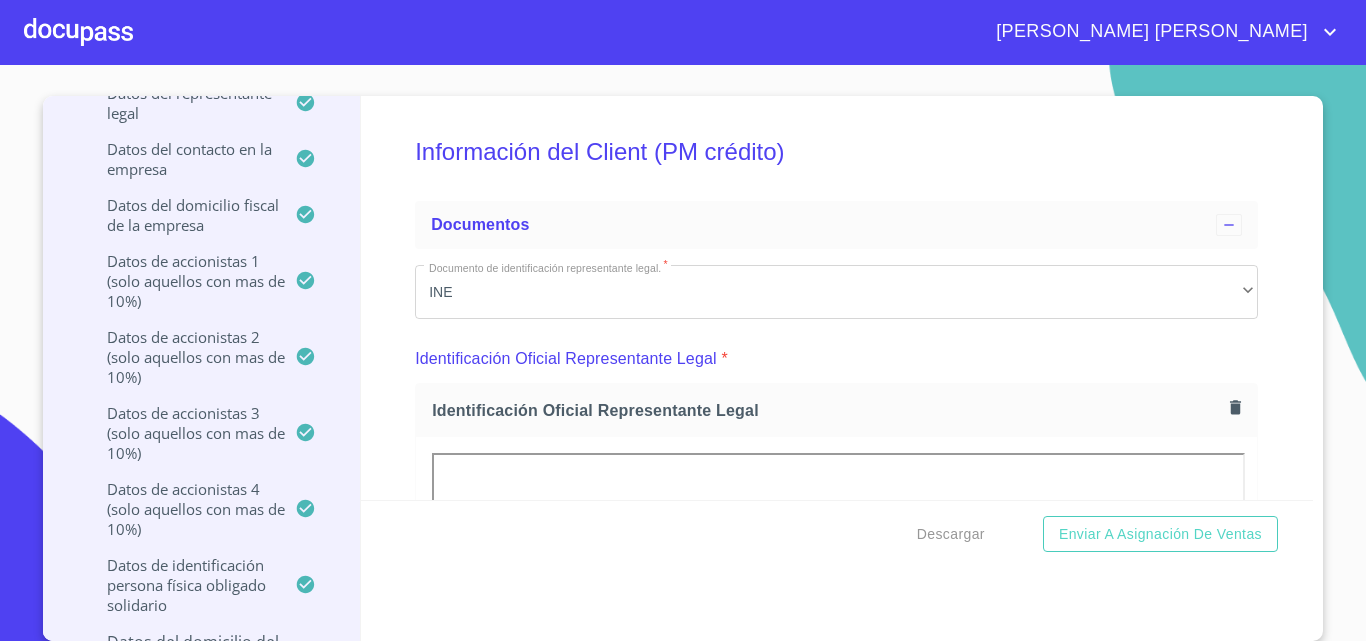 click at bounding box center [78, 32] 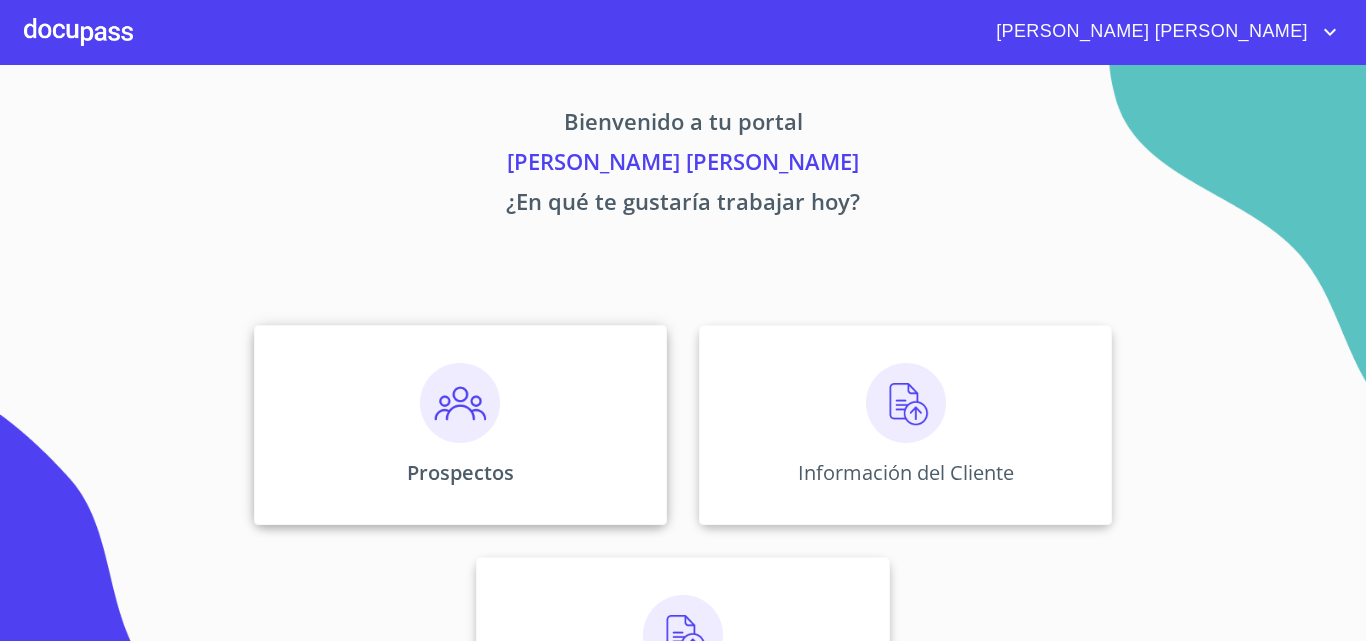click on "Prospectos" at bounding box center [460, 472] 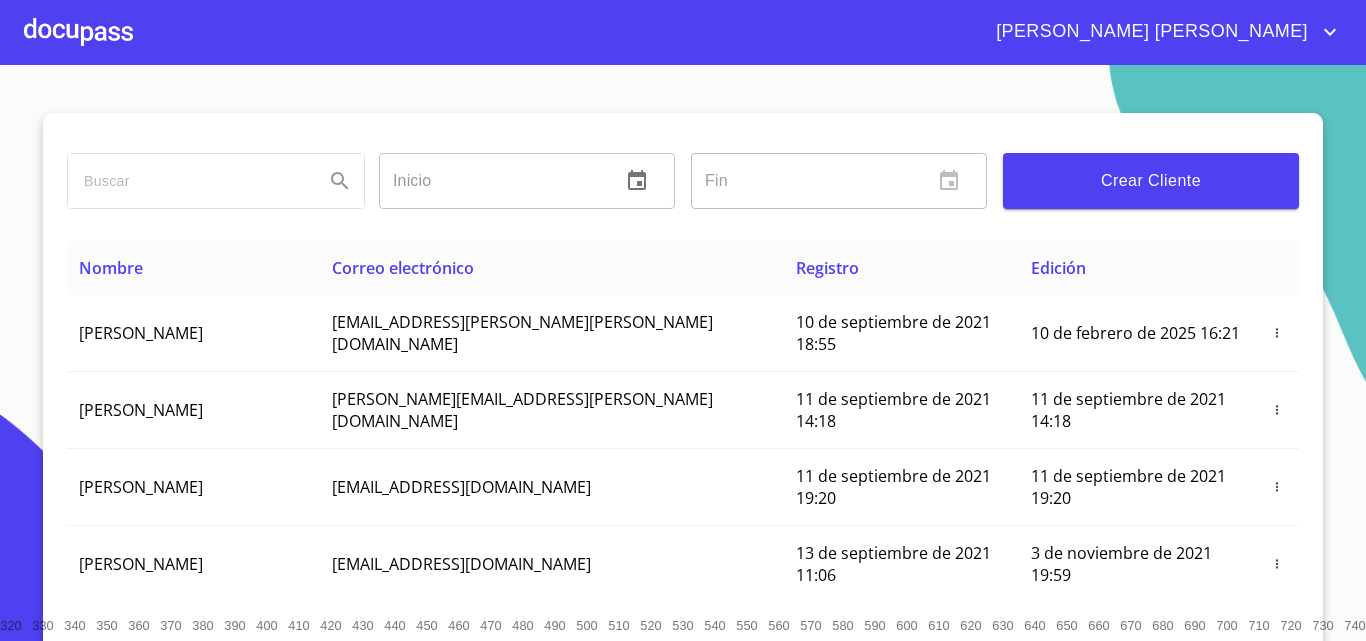 click at bounding box center [188, 181] 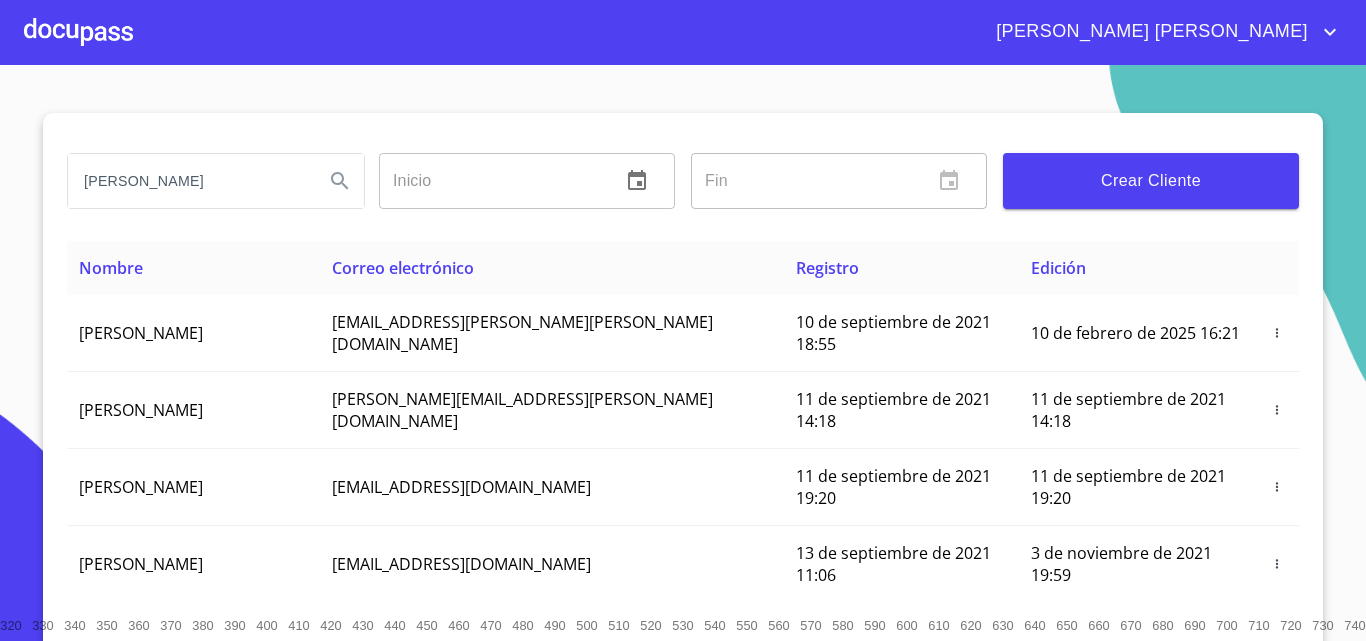 type on "[PERSON_NAME]" 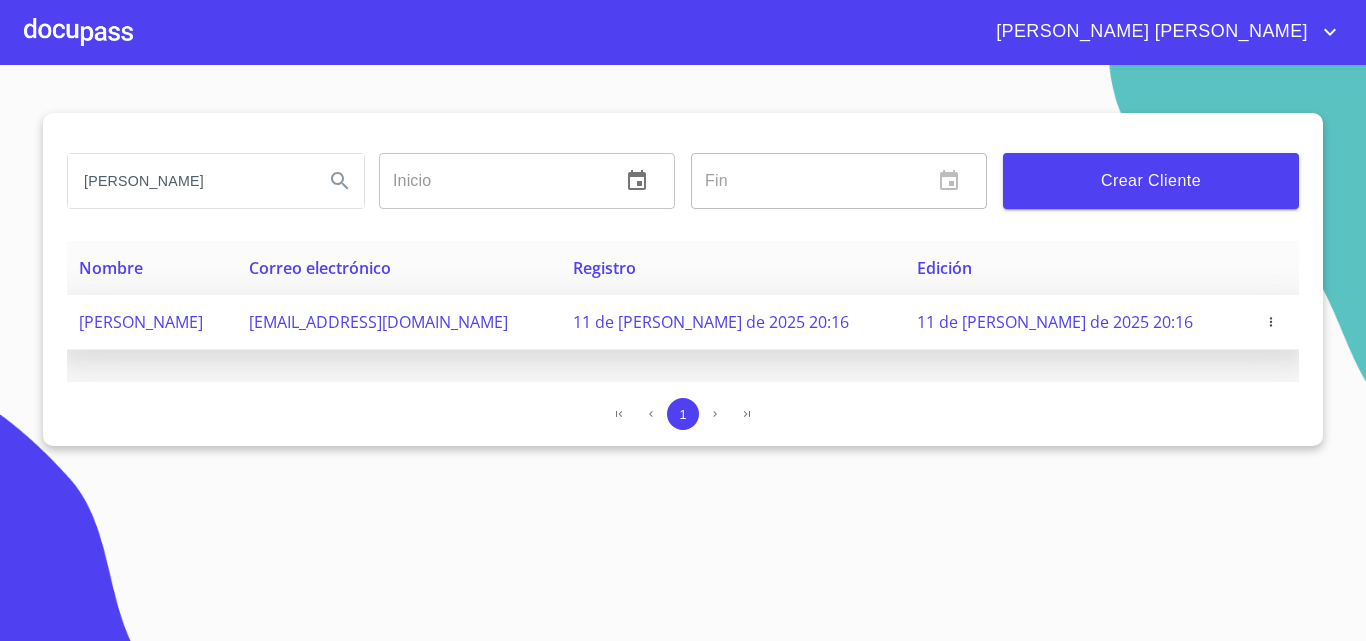 click at bounding box center (1271, 322) 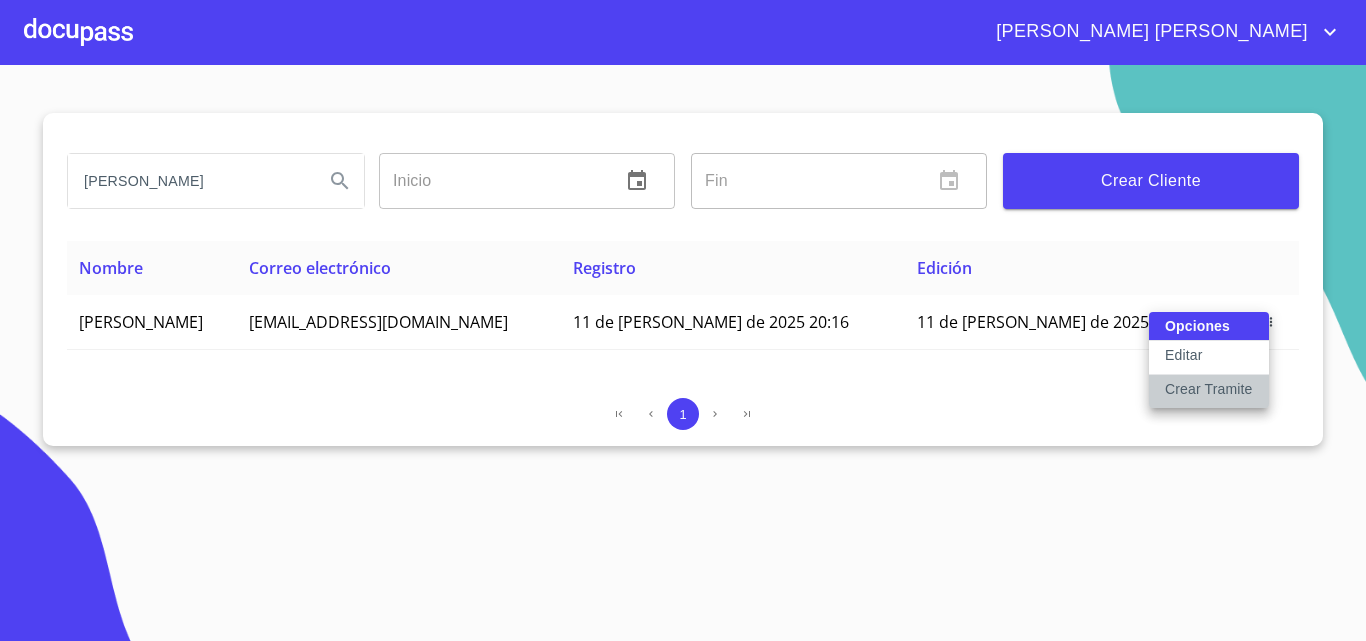 click on "Crear Tramite" at bounding box center (1209, 389) 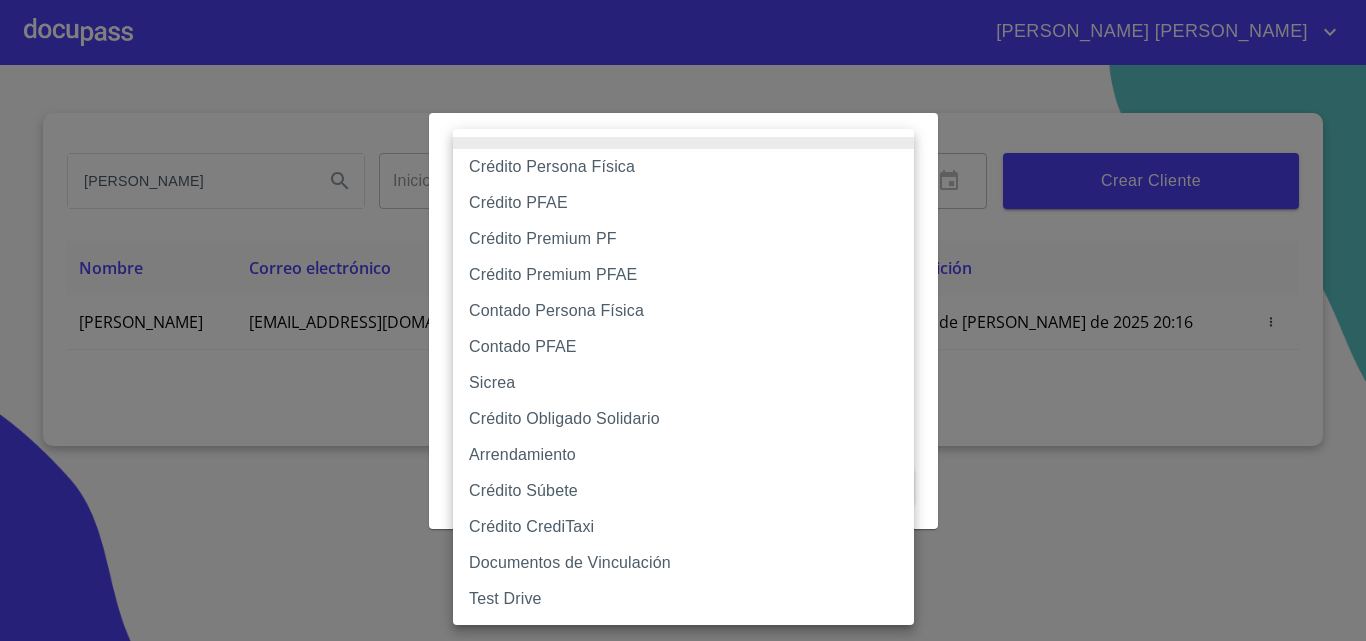 click on "[PERSON_NAME] [PERSON_NAME]  [PERSON_NAME] Inicio ​ Fin ​ Crear Cliente Nombre   Correo electrónico   Registro   Edición     [PERSON_NAME] [EMAIL_ADDRESS][DOMAIN_NAME] 11 de [PERSON_NAME] de 2025 20:16 11 de [PERSON_NAME] de 2025 20:16 1
Salir Crear Flujo Selecciona Flujo ​ Selecciona Flujo Cancelar Guardar Crédito Persona Física Crédito PFAE Crédito Premium PF Crédito Premium PFAE Contado Persona Física Contado PFAE Sicrea Crédito Obligado Solidario Arrendamiento Crédito Súbete Crédito CrediTaxi Documentos de Vinculación Test Drive" at bounding box center (683, 320) 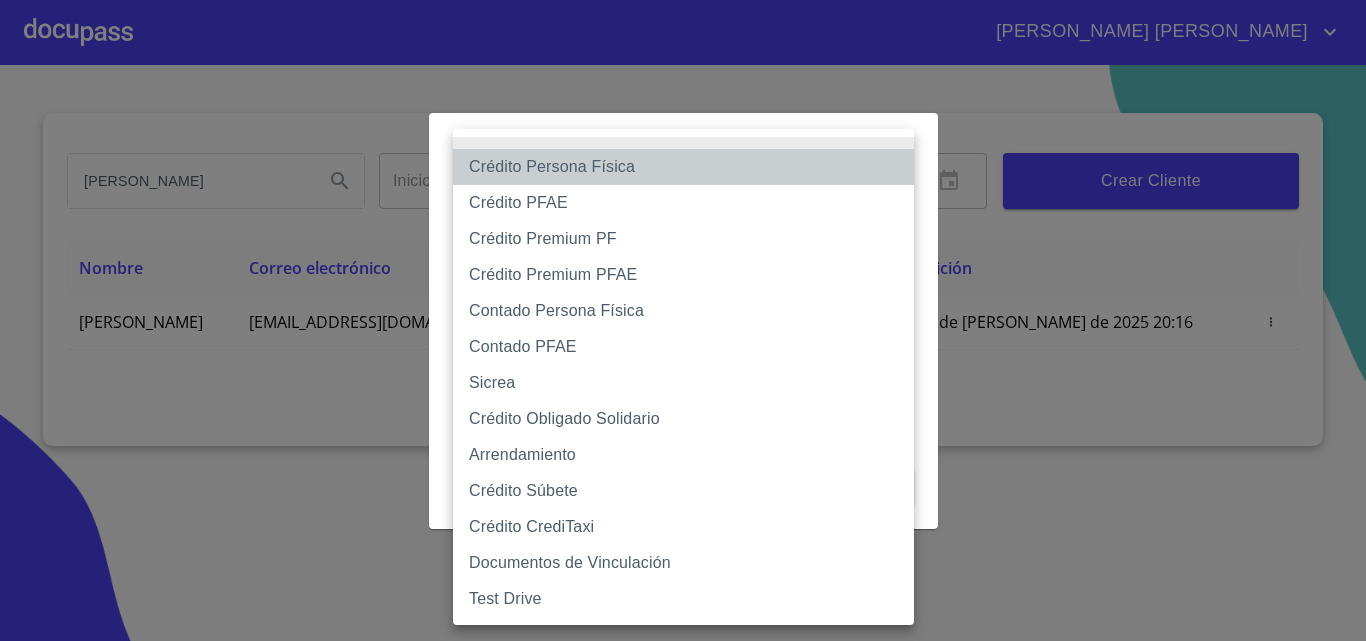 click on "Crédito Persona Física" at bounding box center [683, 167] 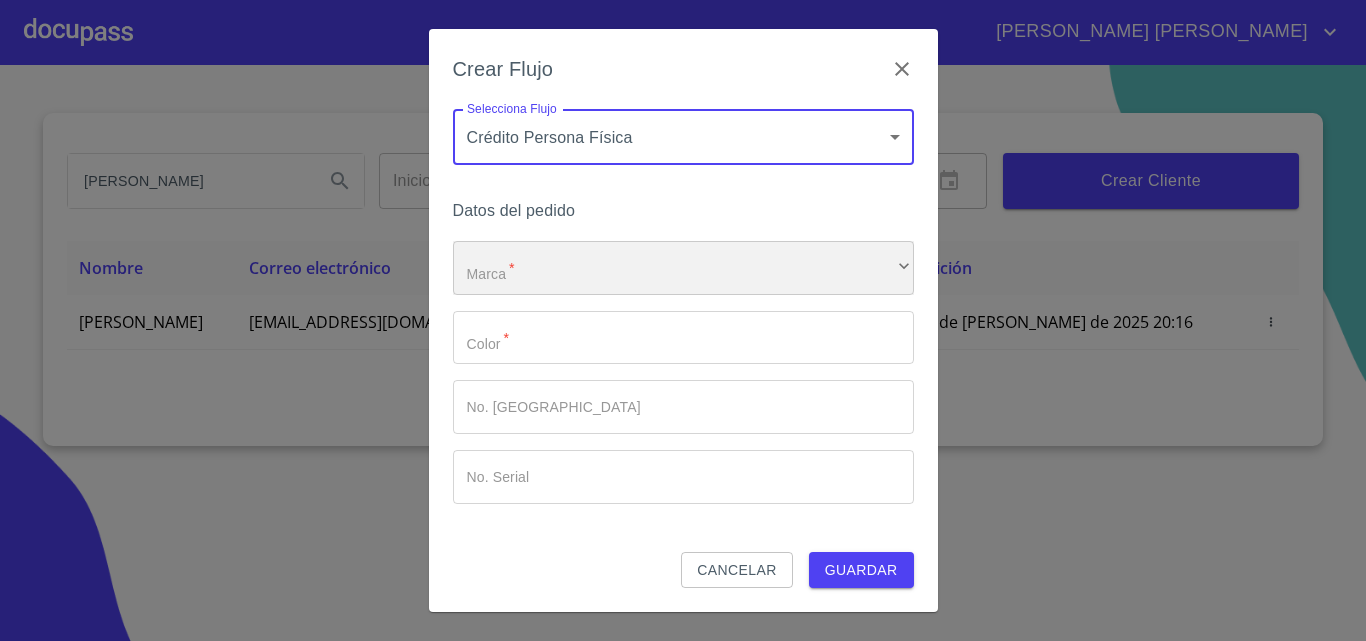 click on "​" at bounding box center (683, 268) 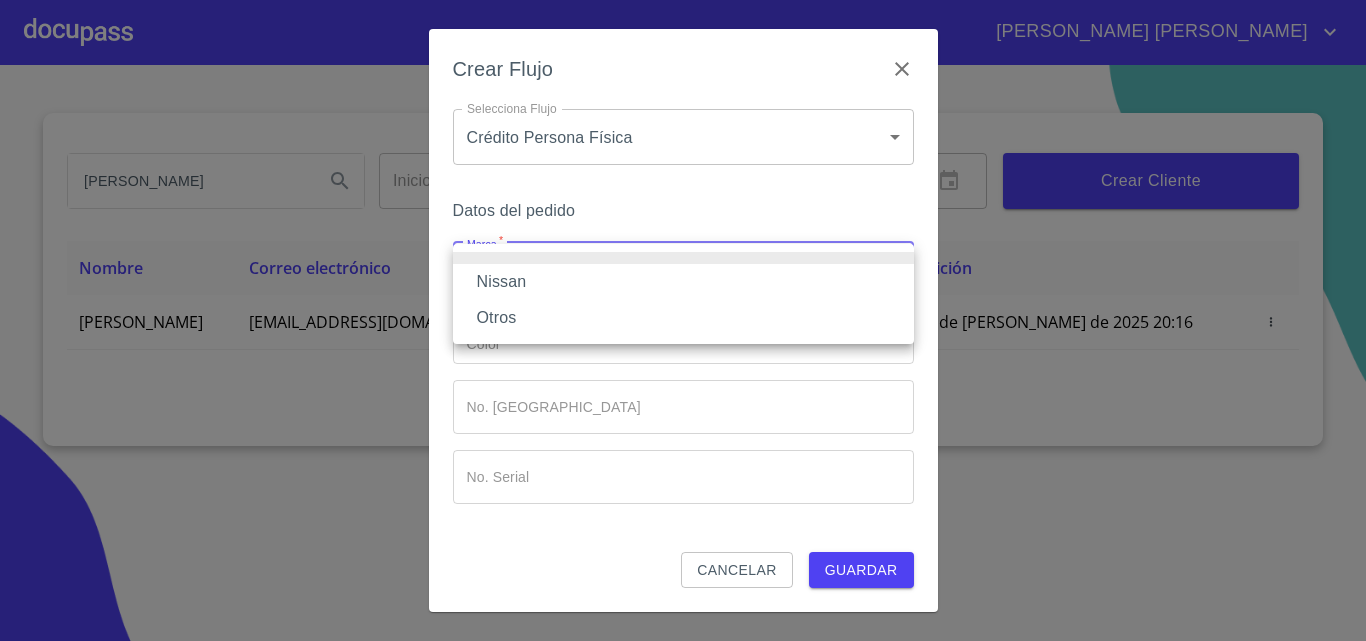 click on "Nissan" at bounding box center [683, 282] 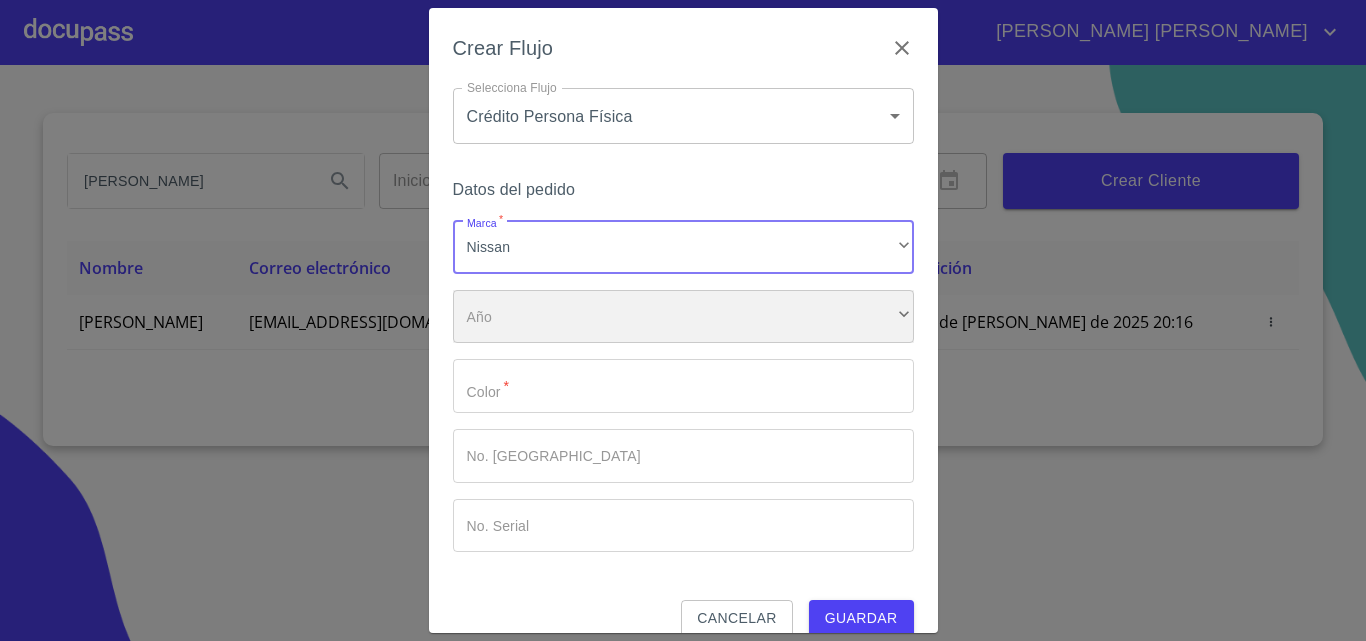 click on "​" at bounding box center (683, 317) 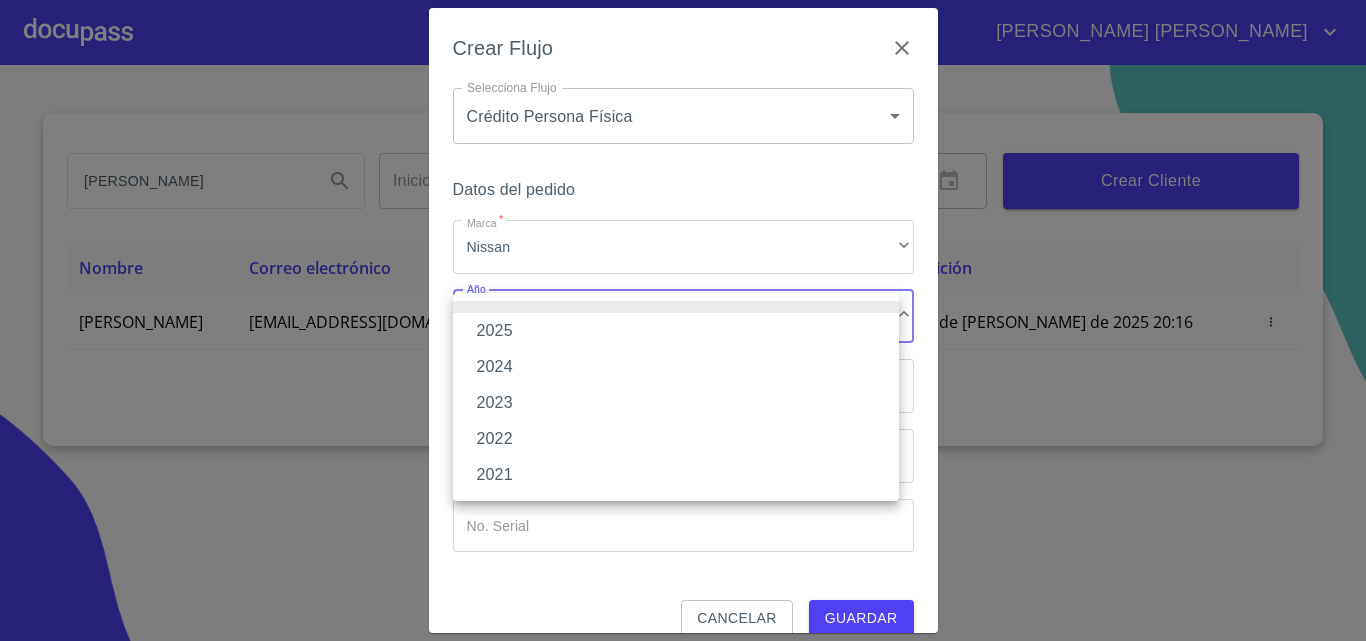 click on "2025" at bounding box center (676, 331) 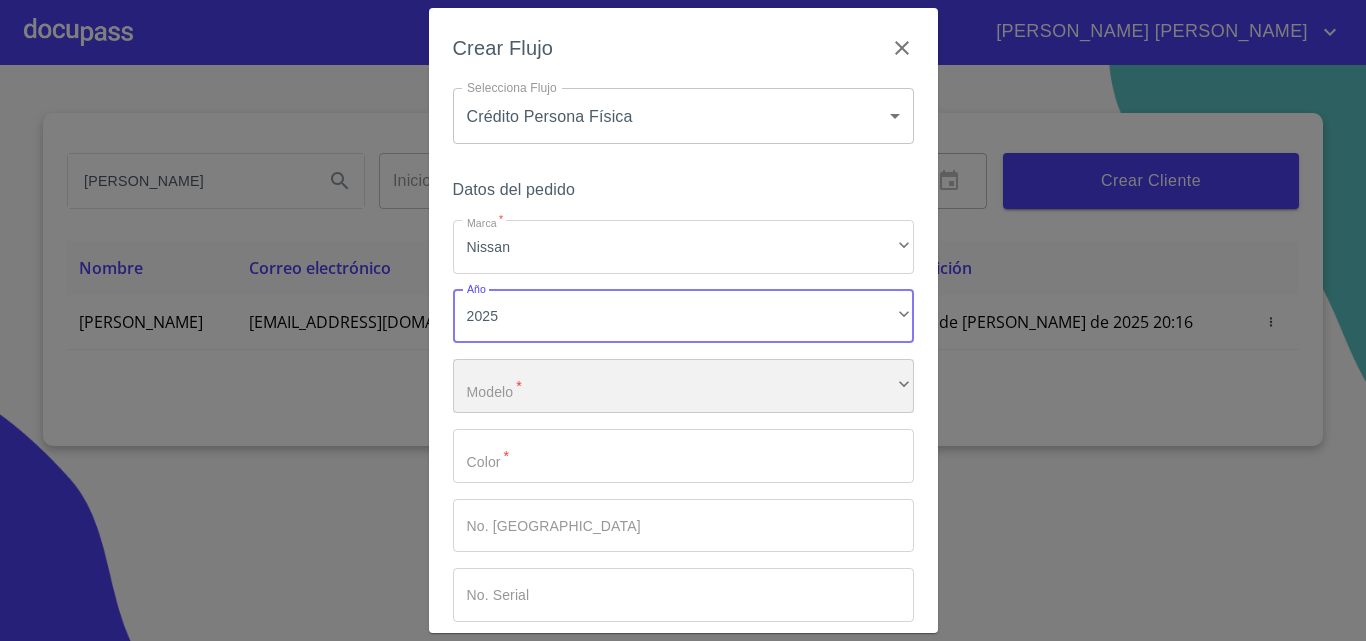 click on "​" at bounding box center (683, 386) 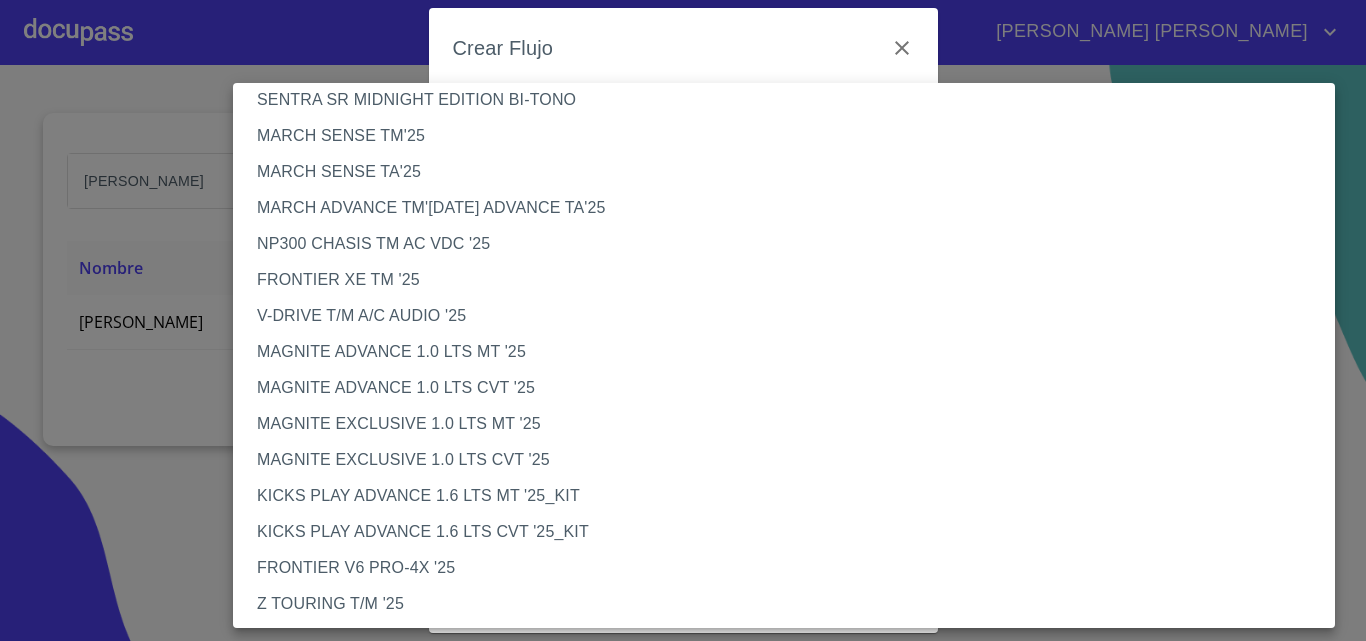 scroll, scrollTop: 0, scrollLeft: 0, axis: both 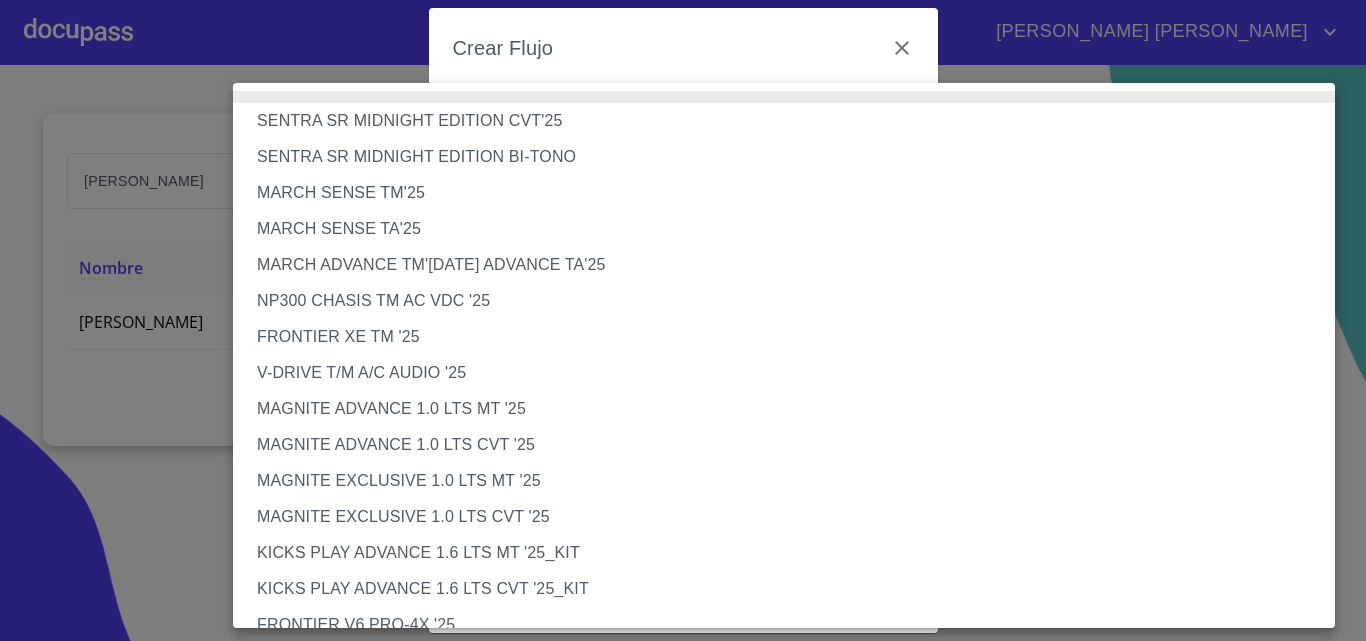 click on "MAGNITE EXCLUSIVE 1.0 LTS CVT '25" at bounding box center (791, 517) 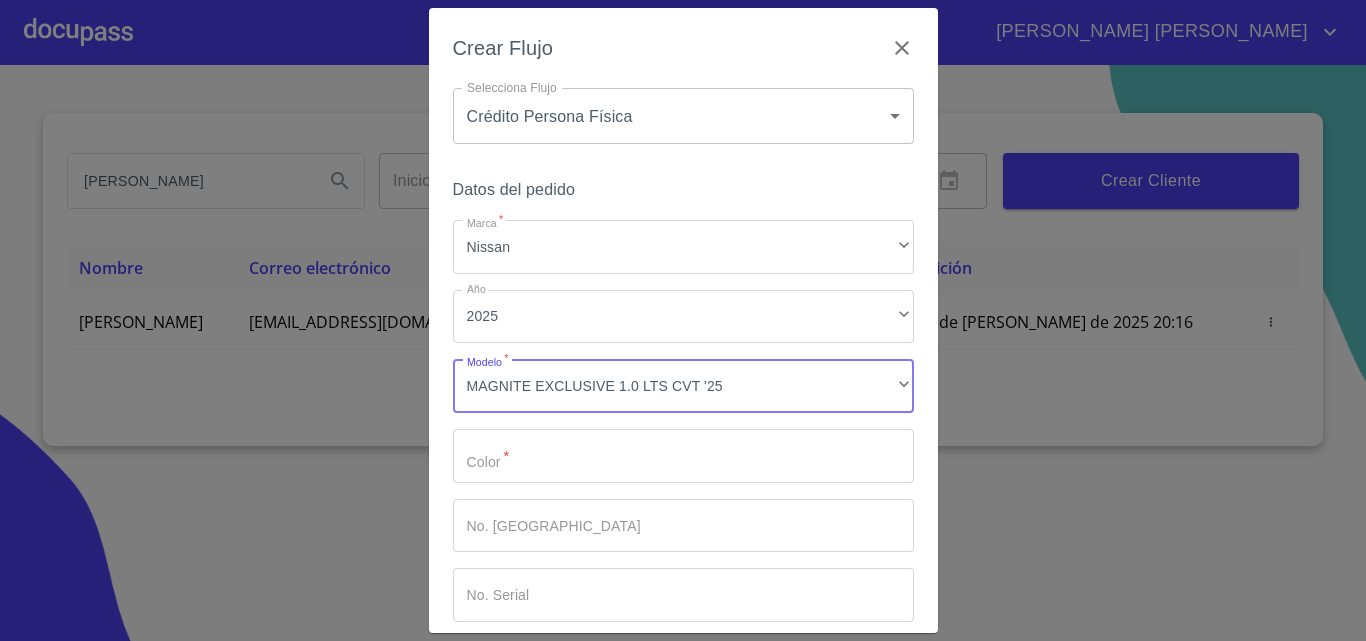 click on "Marca   *" at bounding box center (683, 456) 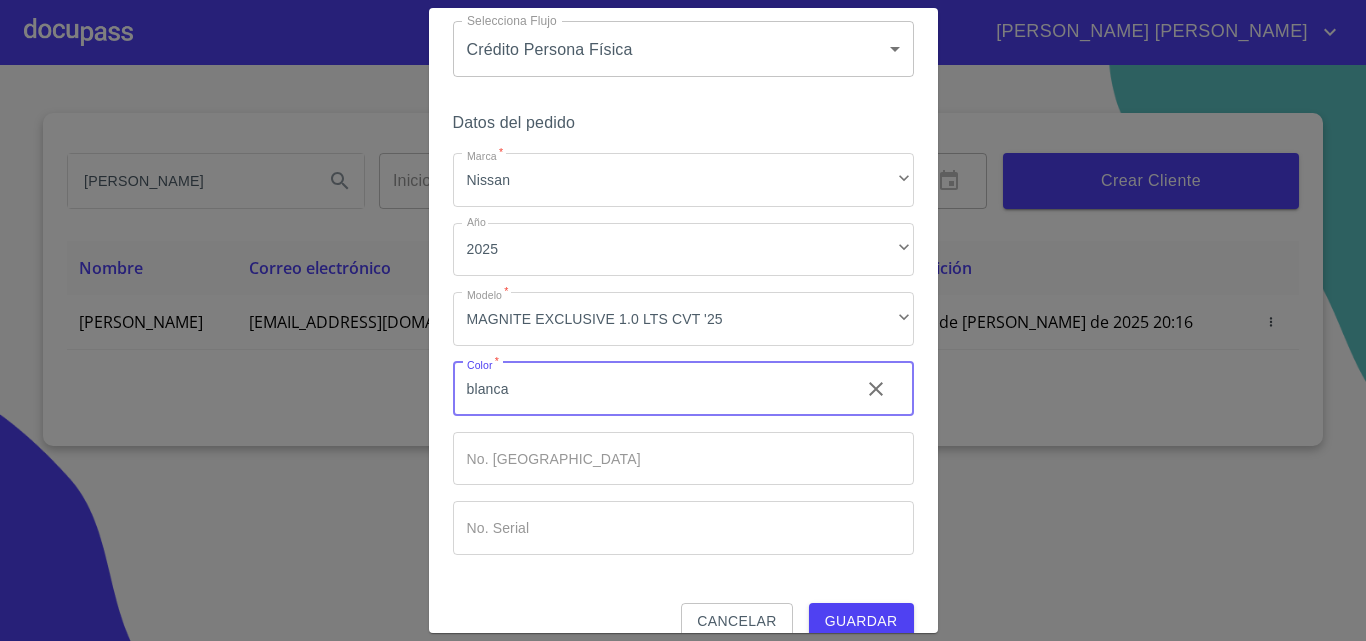 scroll, scrollTop: 97, scrollLeft: 0, axis: vertical 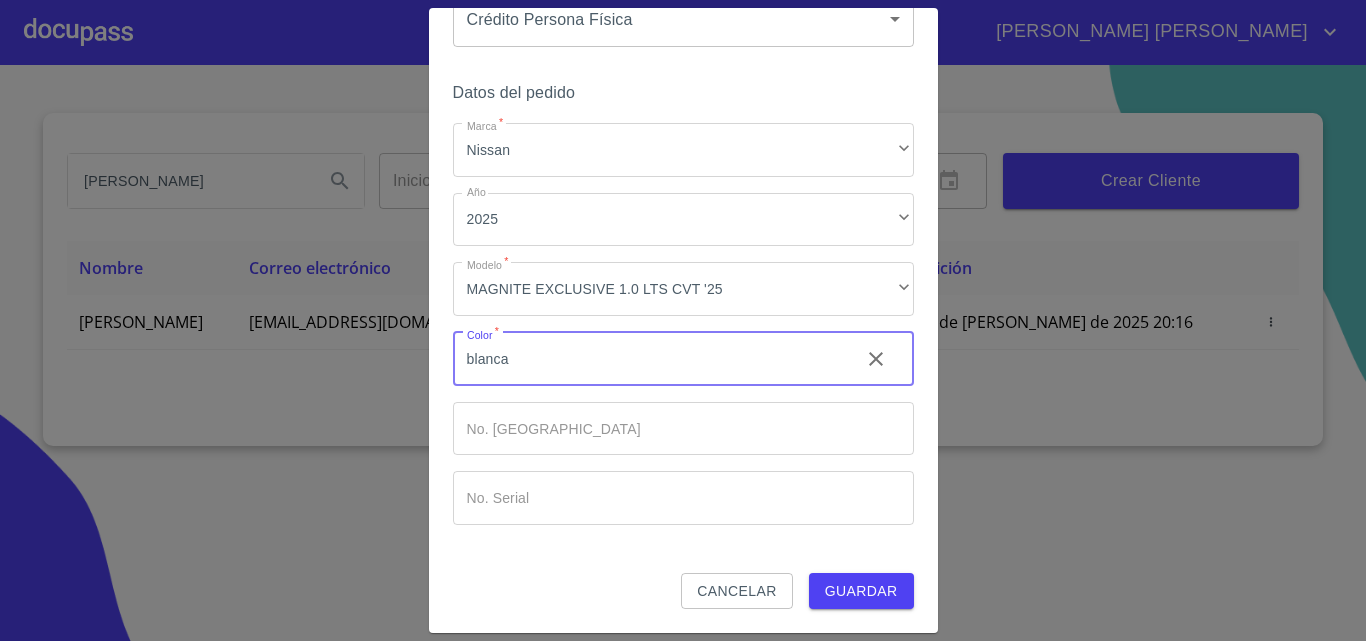 type on "blanca" 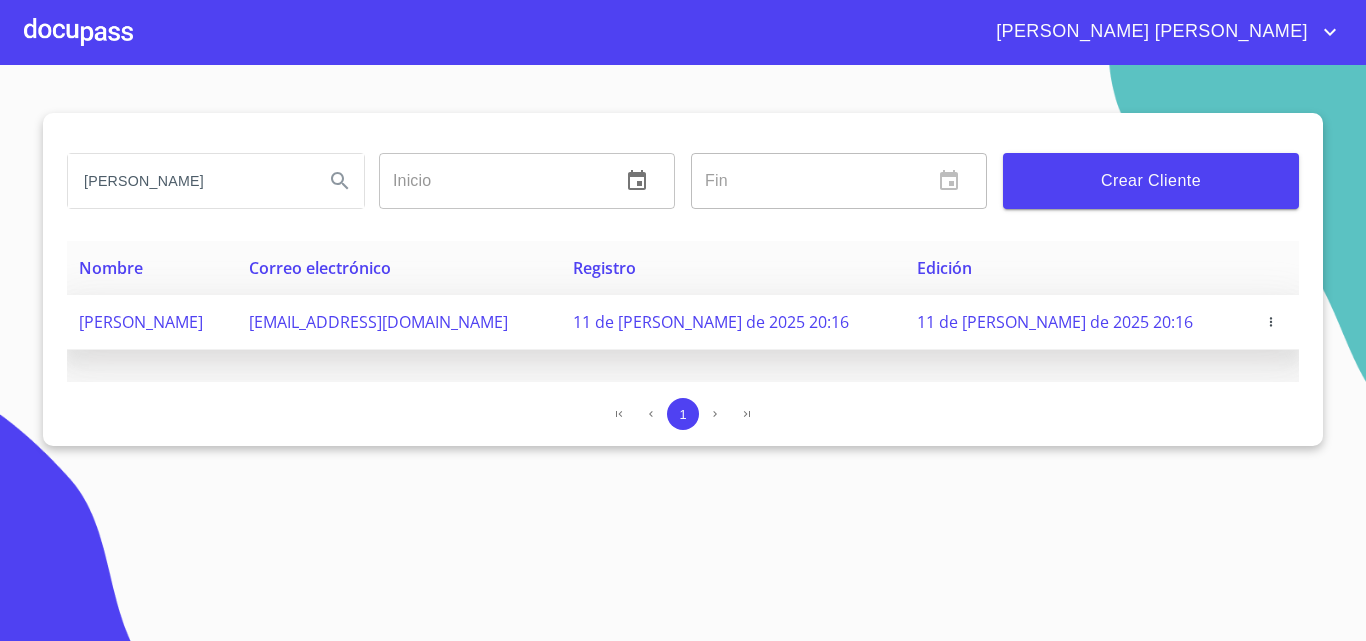 click 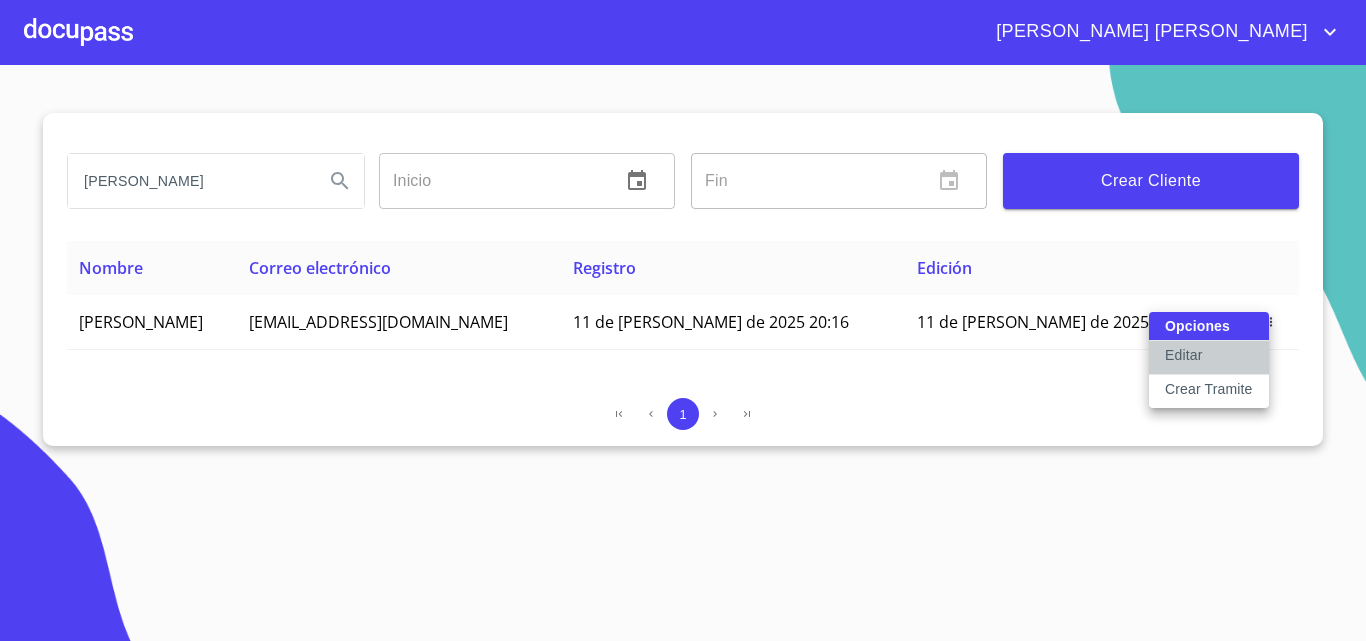 click on "Editar" at bounding box center (1209, 358) 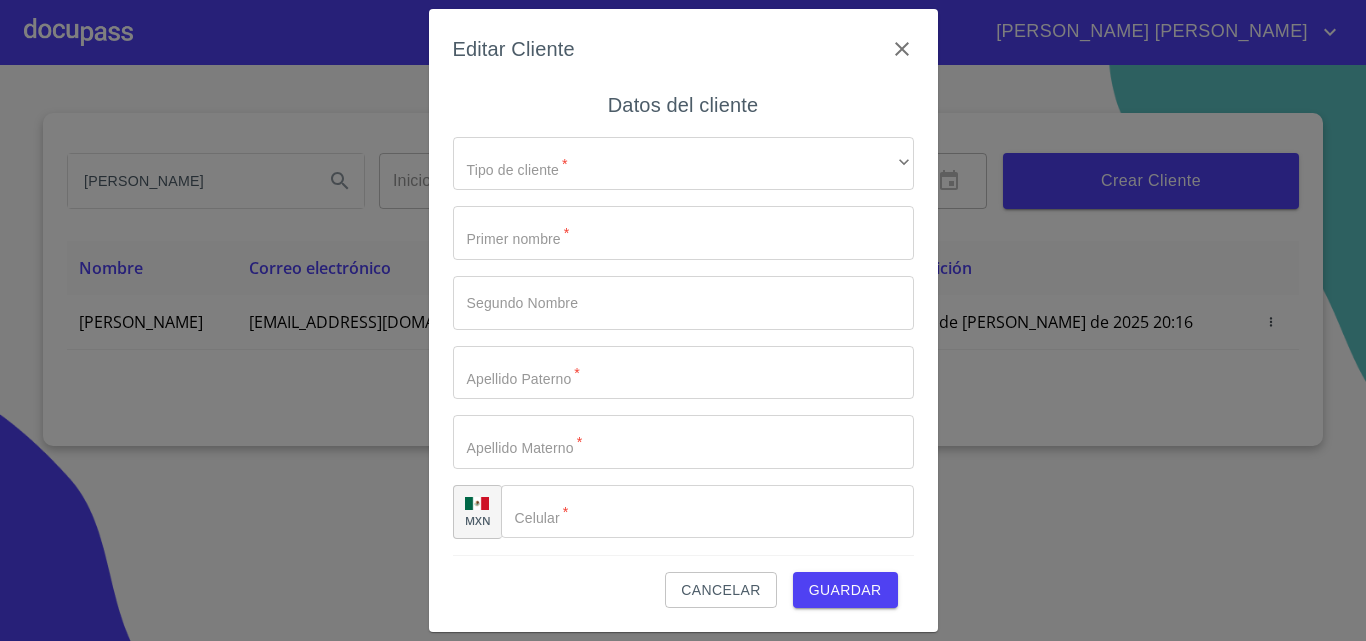 type on "ISRAEL" 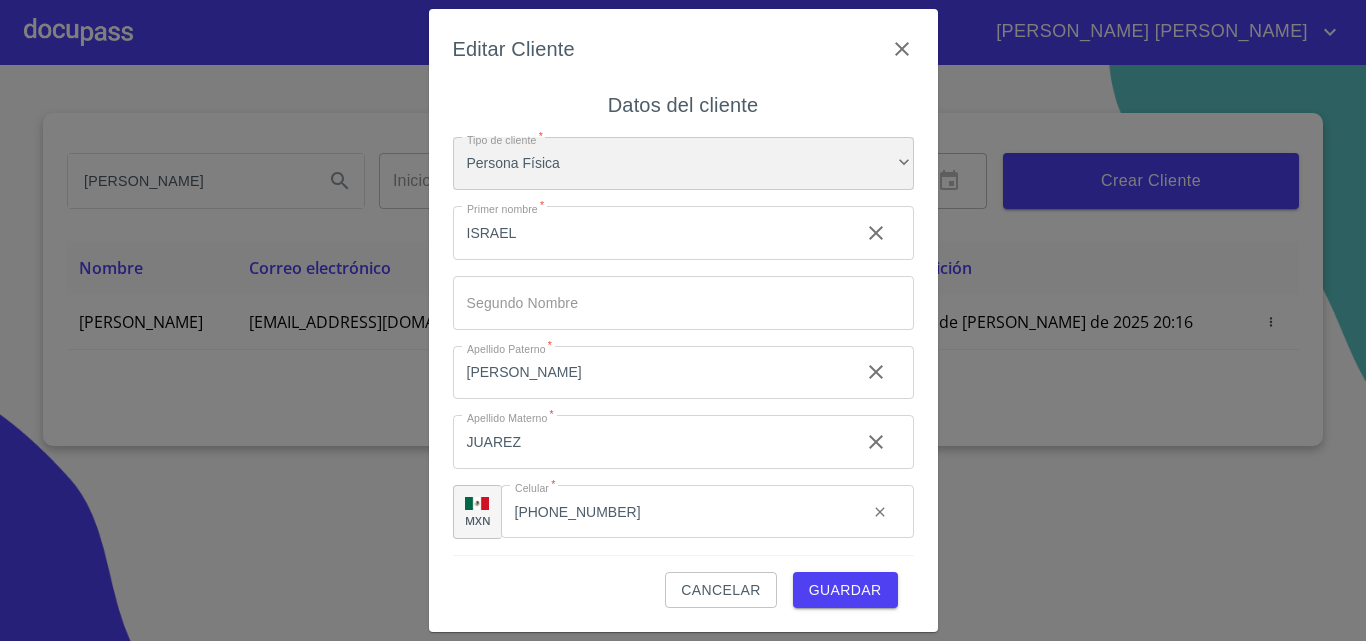 click on "Persona Física" at bounding box center (683, 164) 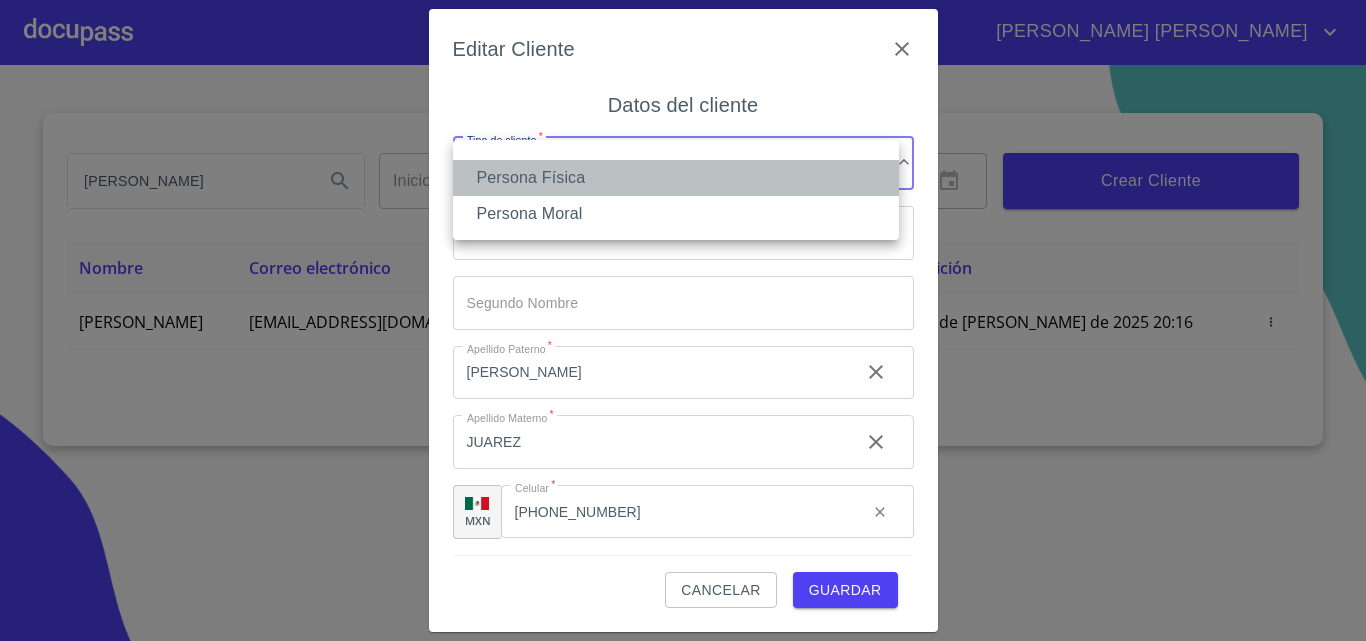 click on "Persona Física" at bounding box center (676, 178) 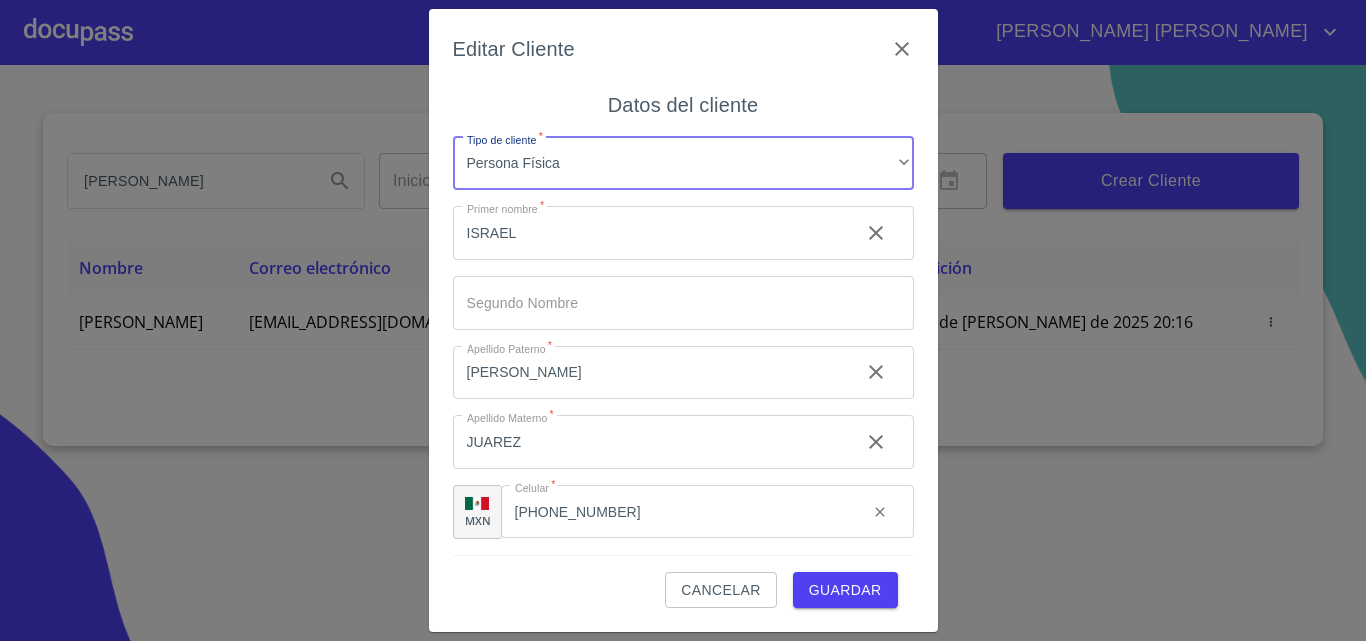 click on "Guardar" at bounding box center [845, 590] 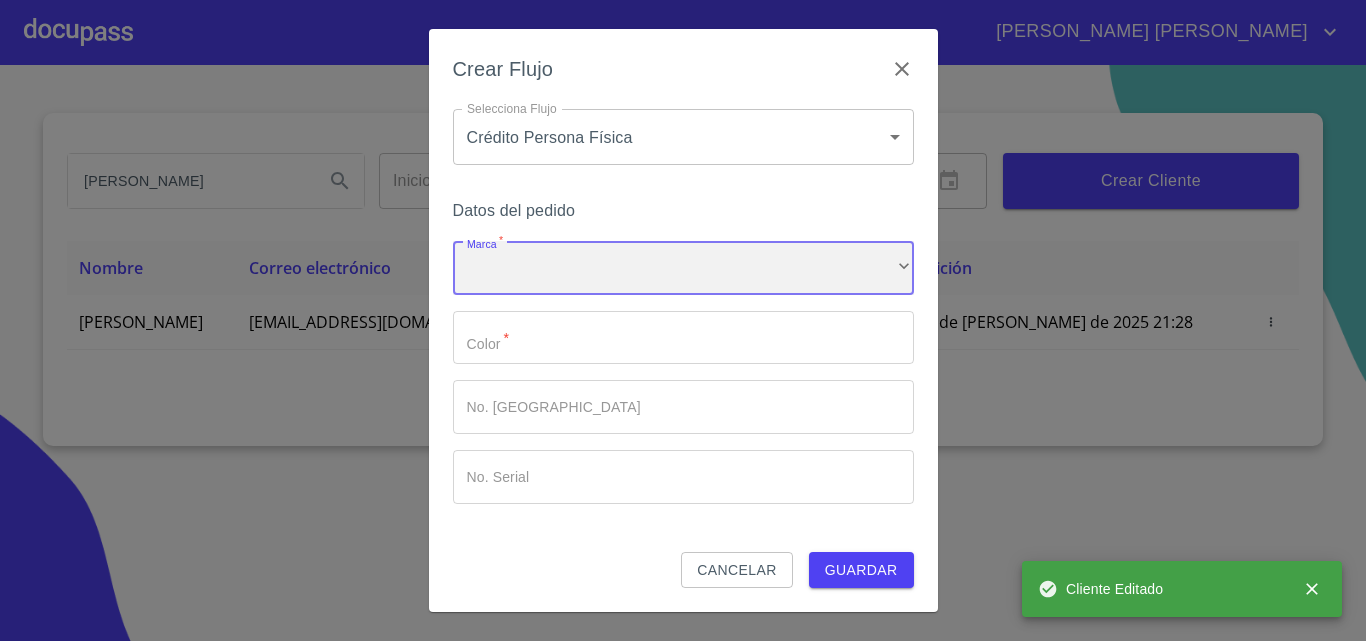 click on "​" at bounding box center (683, 268) 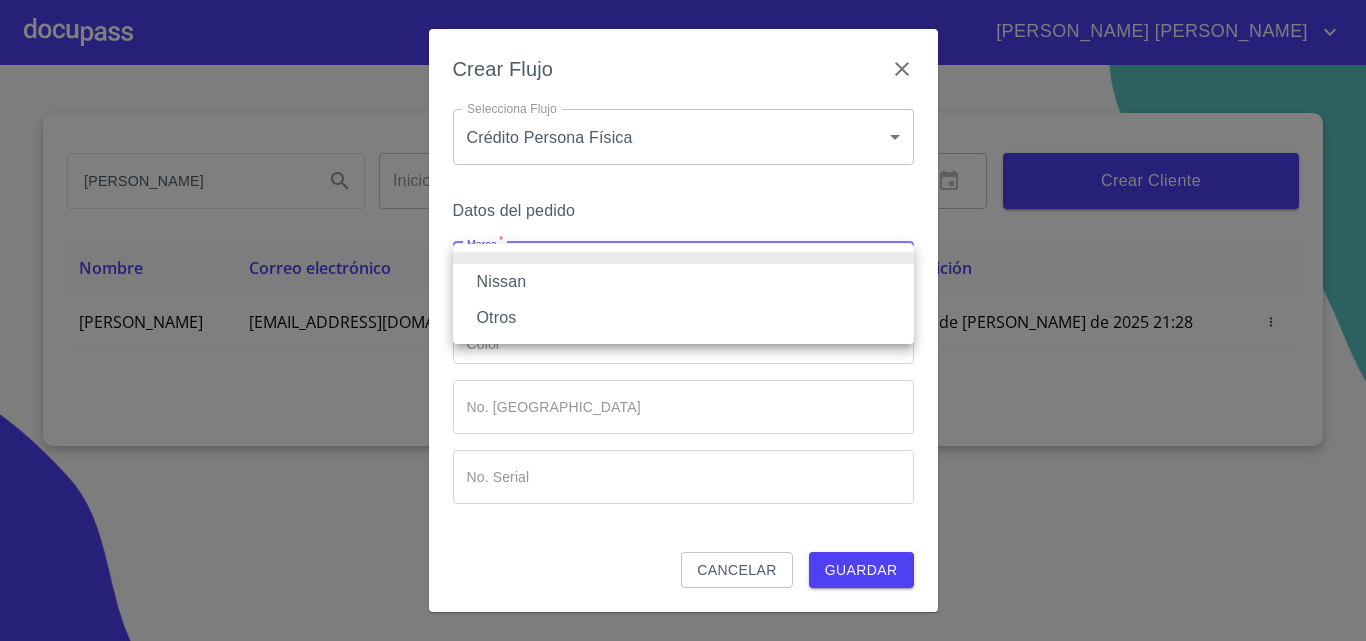 click on "Nissan" at bounding box center (683, 282) 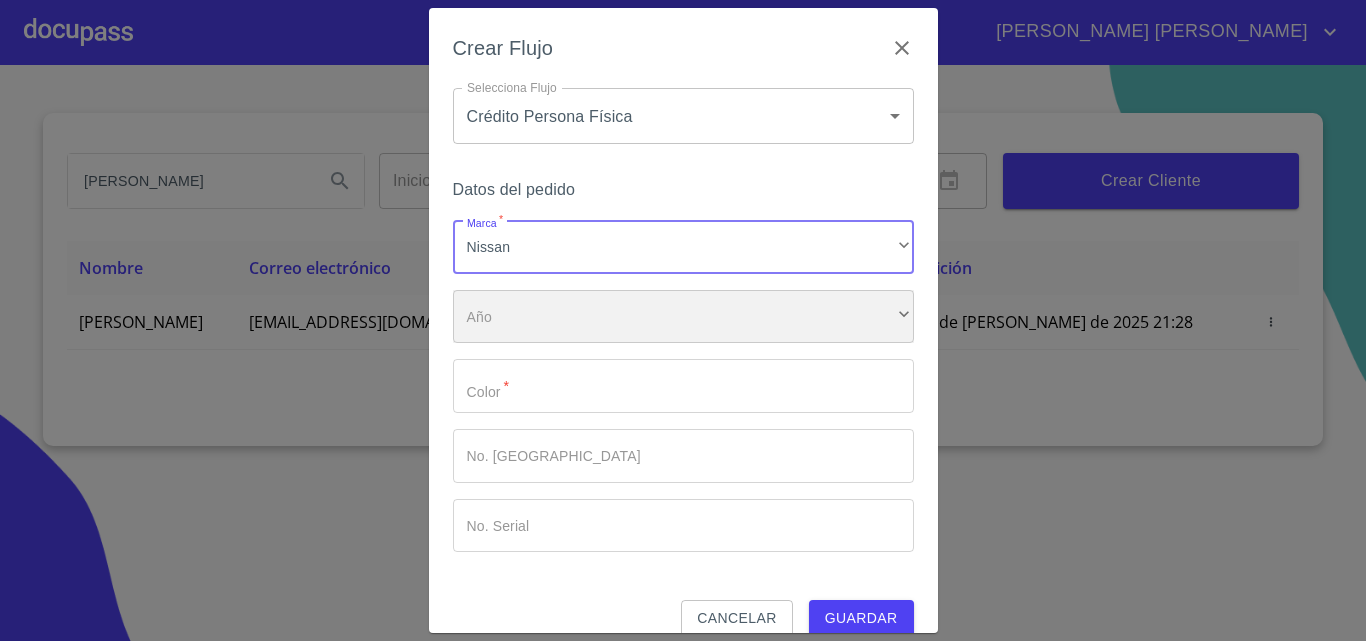 click on "​" at bounding box center (683, 317) 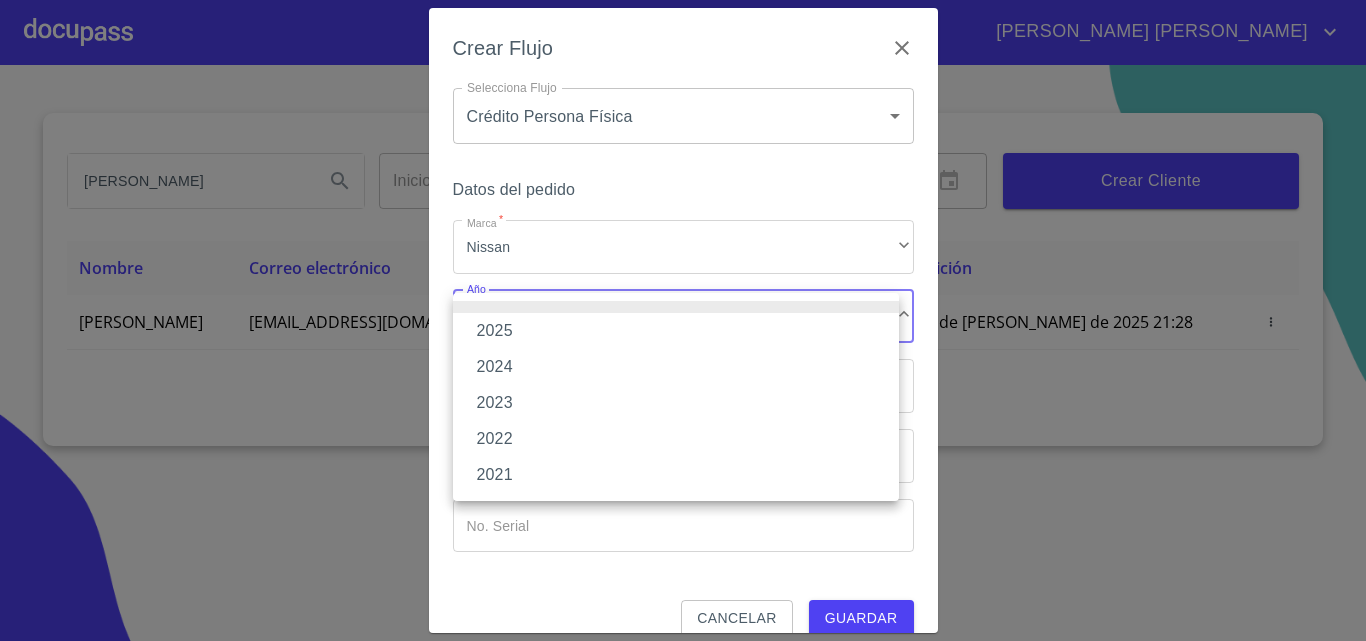 click on "2025" at bounding box center (676, 331) 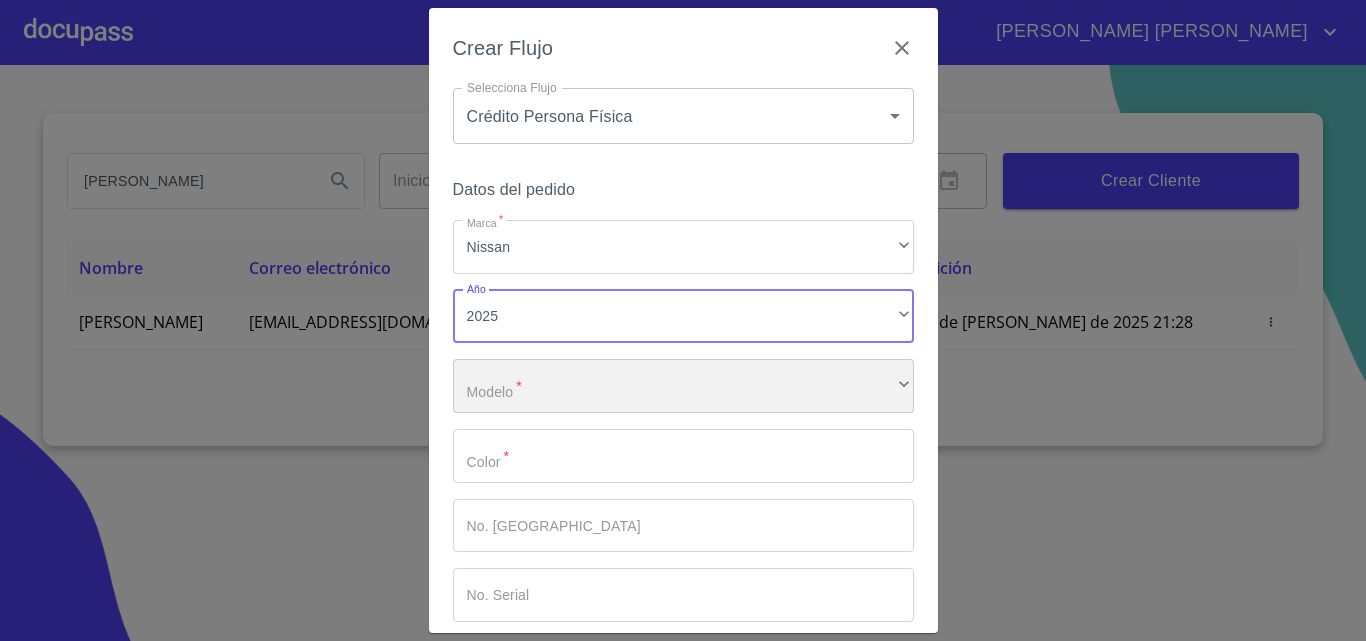 click on "​" at bounding box center [683, 386] 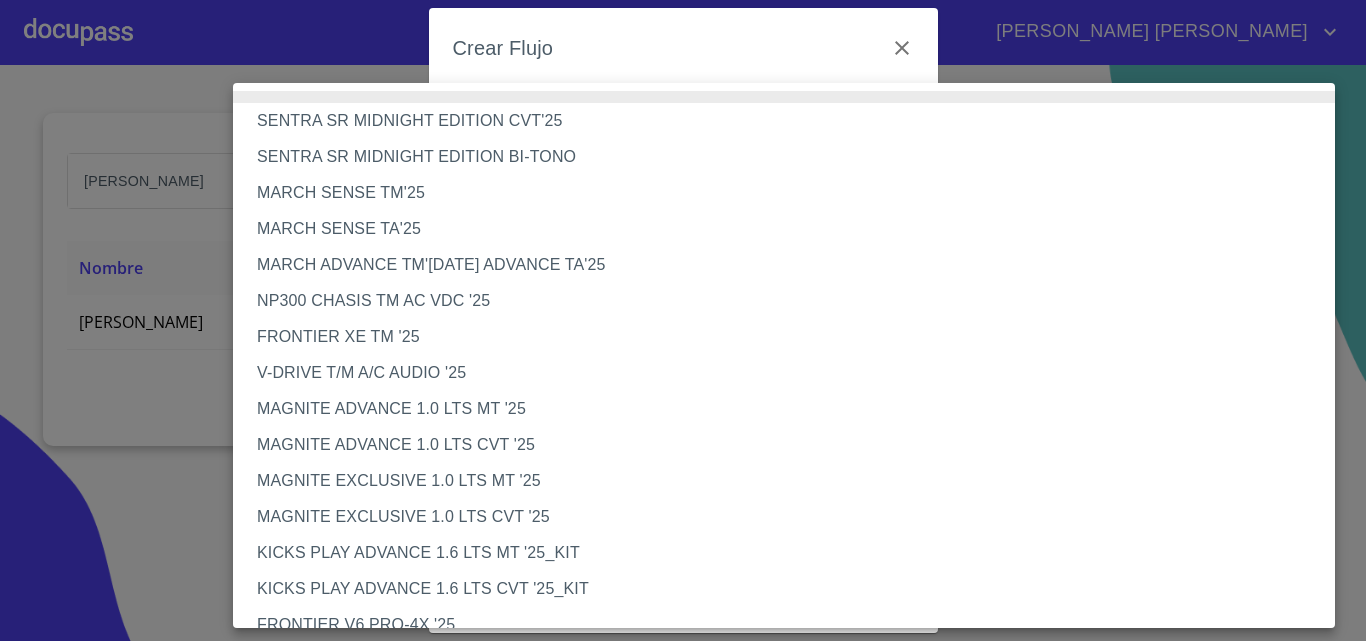 click on "MAGNITE EXCLUSIVE 1.0 LTS CVT '25" at bounding box center [791, 517] 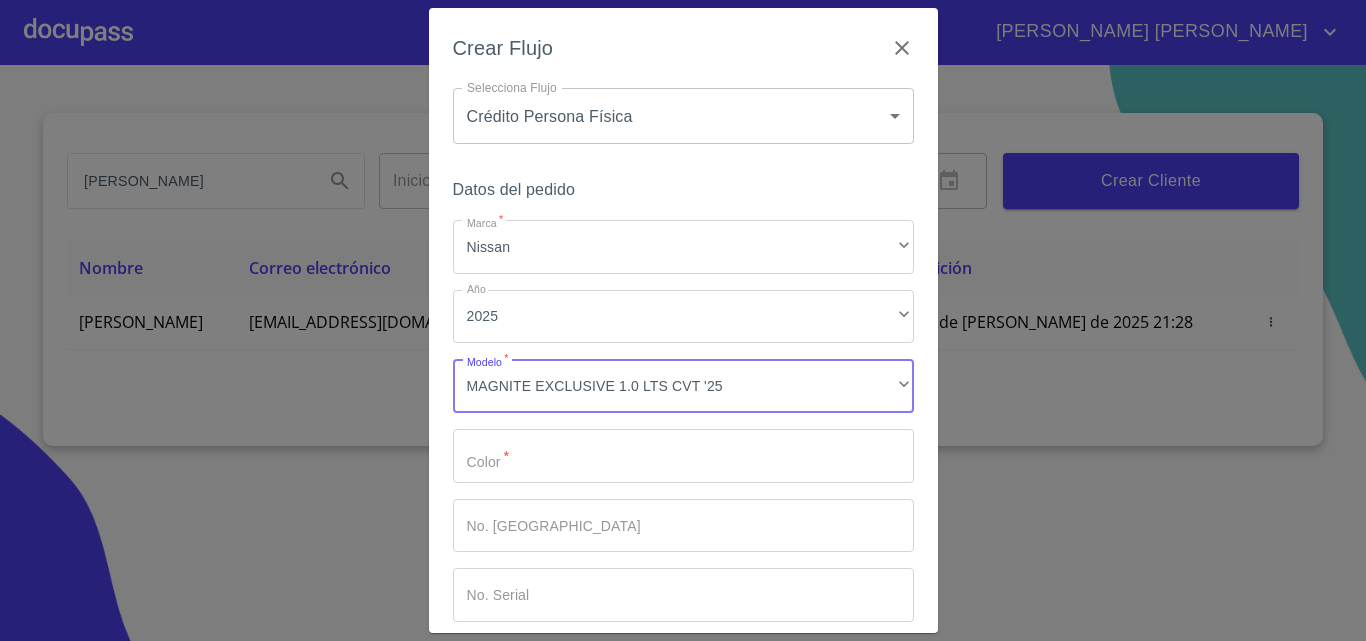 click on "Marca   *" at bounding box center (683, 456) 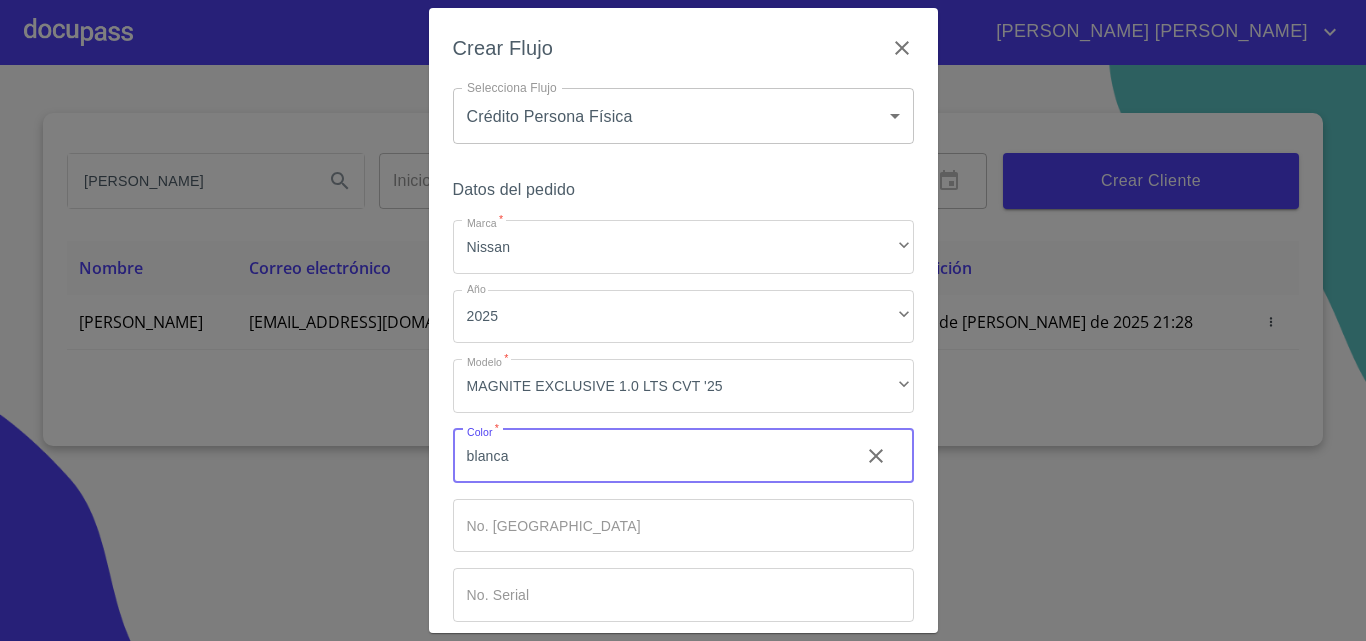 type on "blanca" 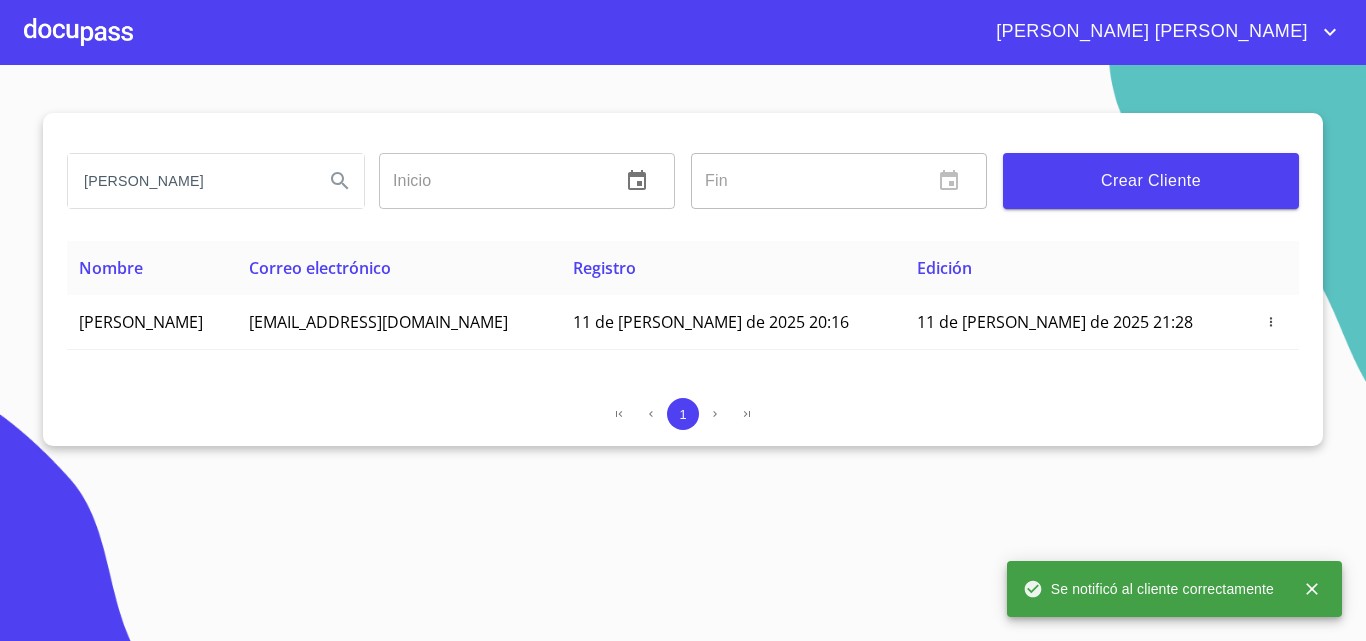 click at bounding box center [78, 32] 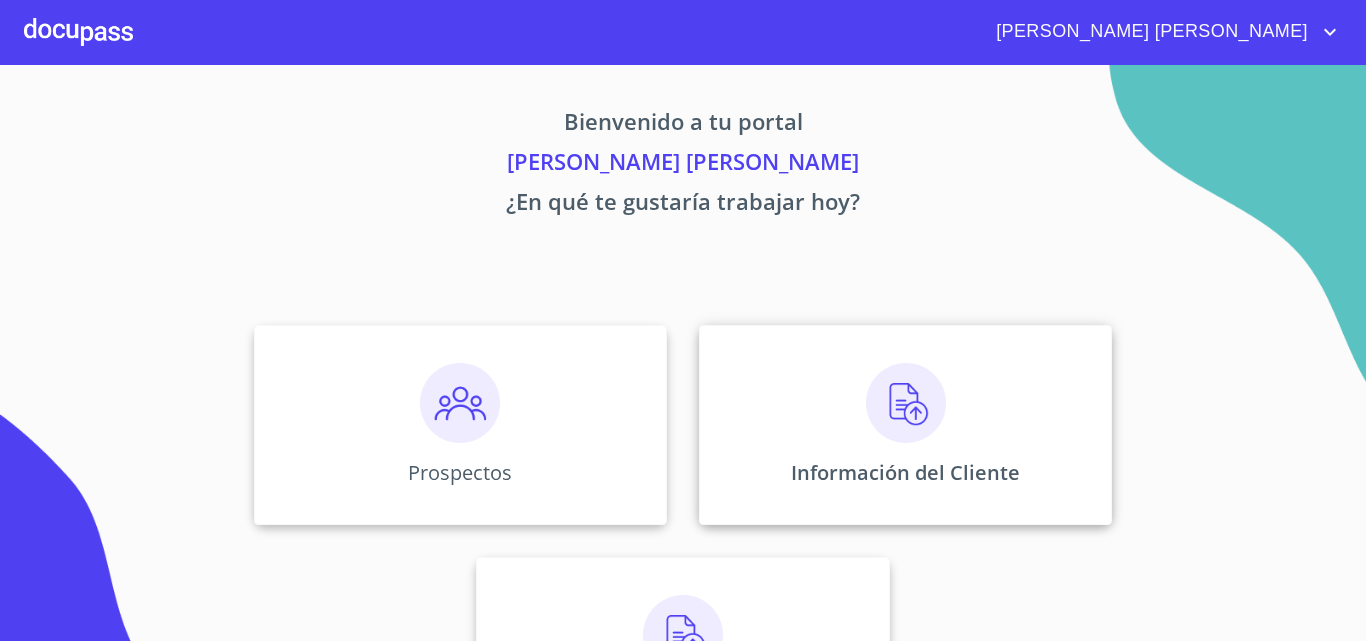 click on "Información del Cliente" at bounding box center (905, 425) 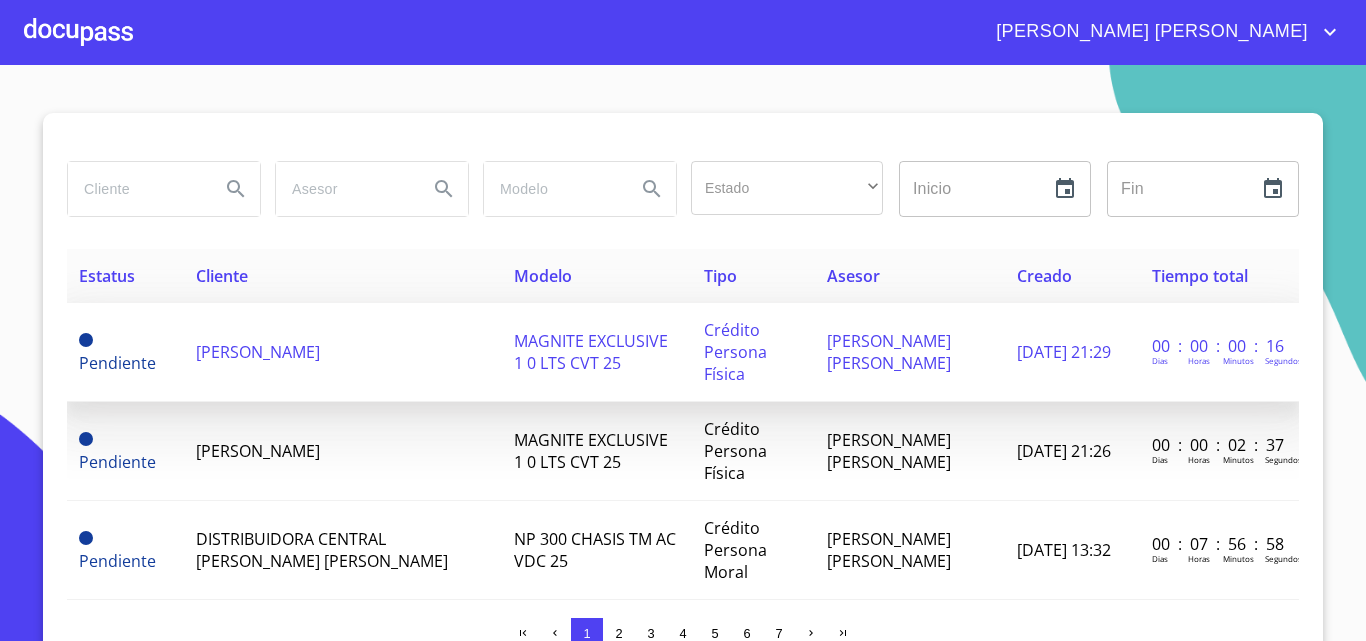 click on "[PERSON_NAME]" at bounding box center (258, 352) 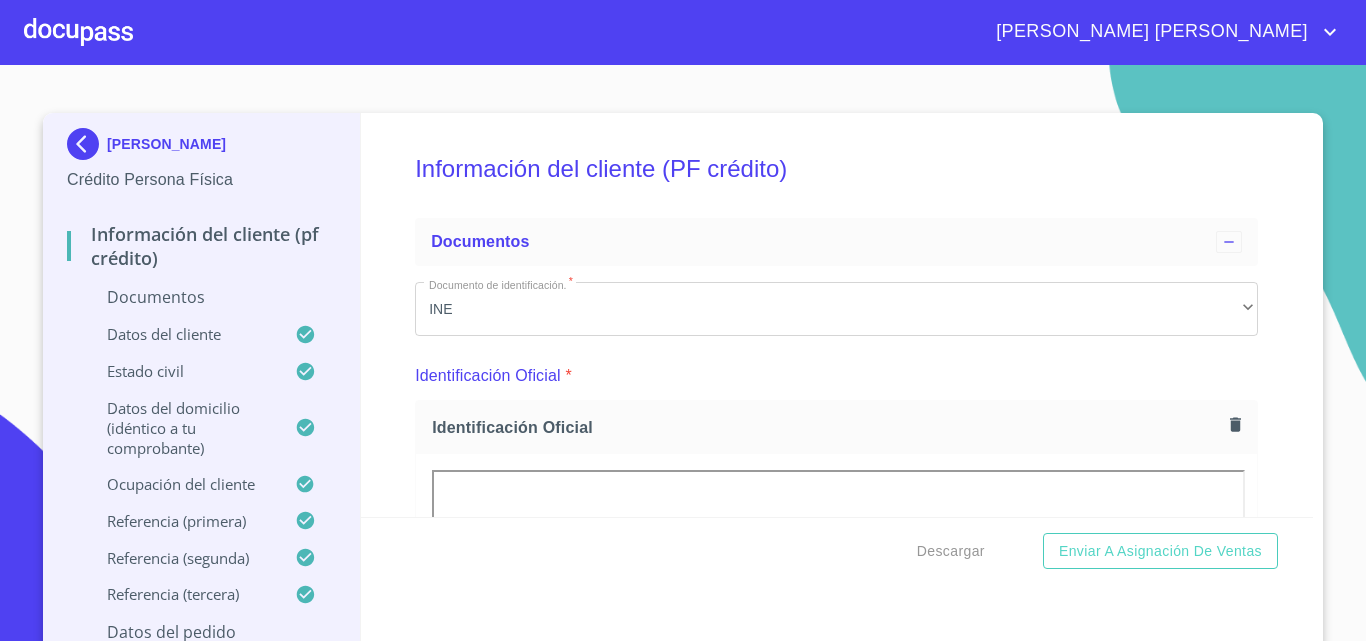 scroll, scrollTop: 0, scrollLeft: 0, axis: both 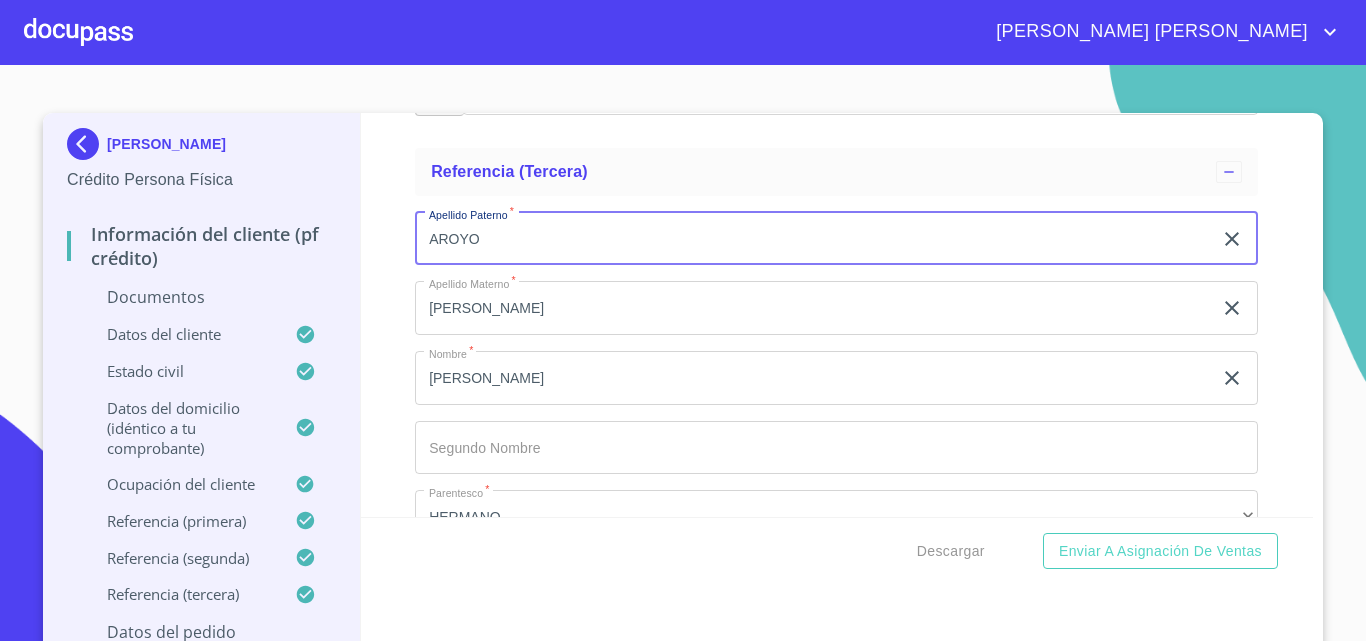 click on "AROYO" at bounding box center (813, 239) 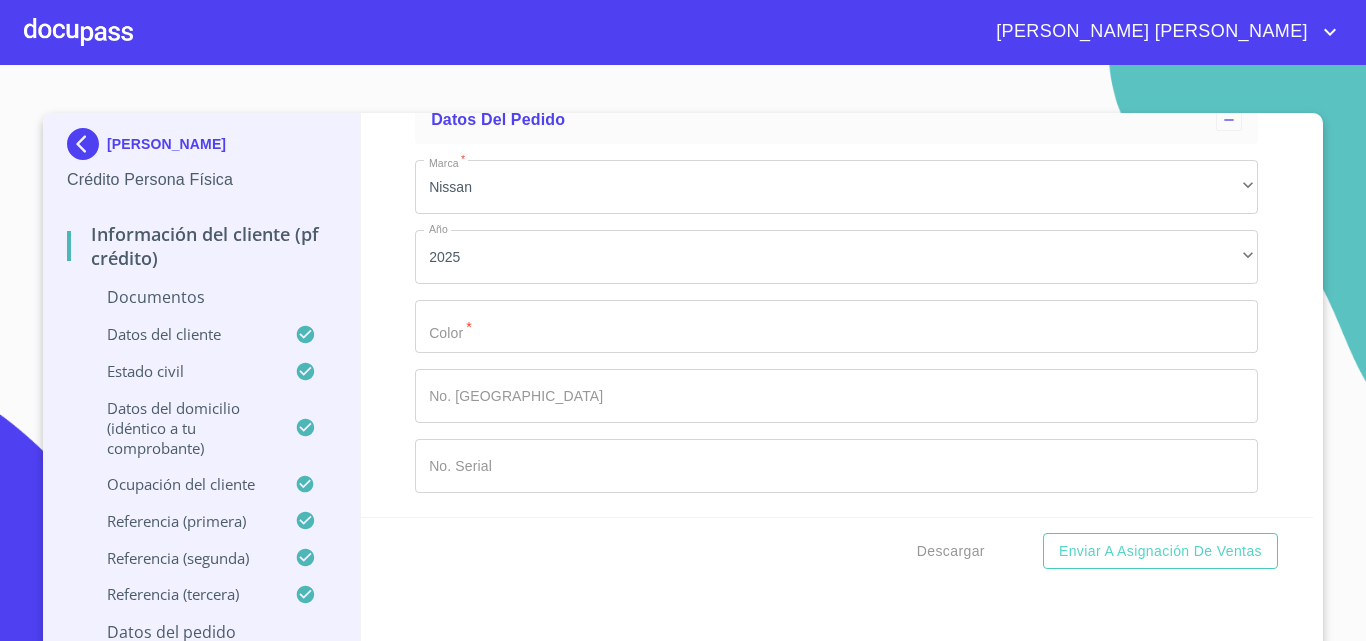 scroll, scrollTop: 9943, scrollLeft: 0, axis: vertical 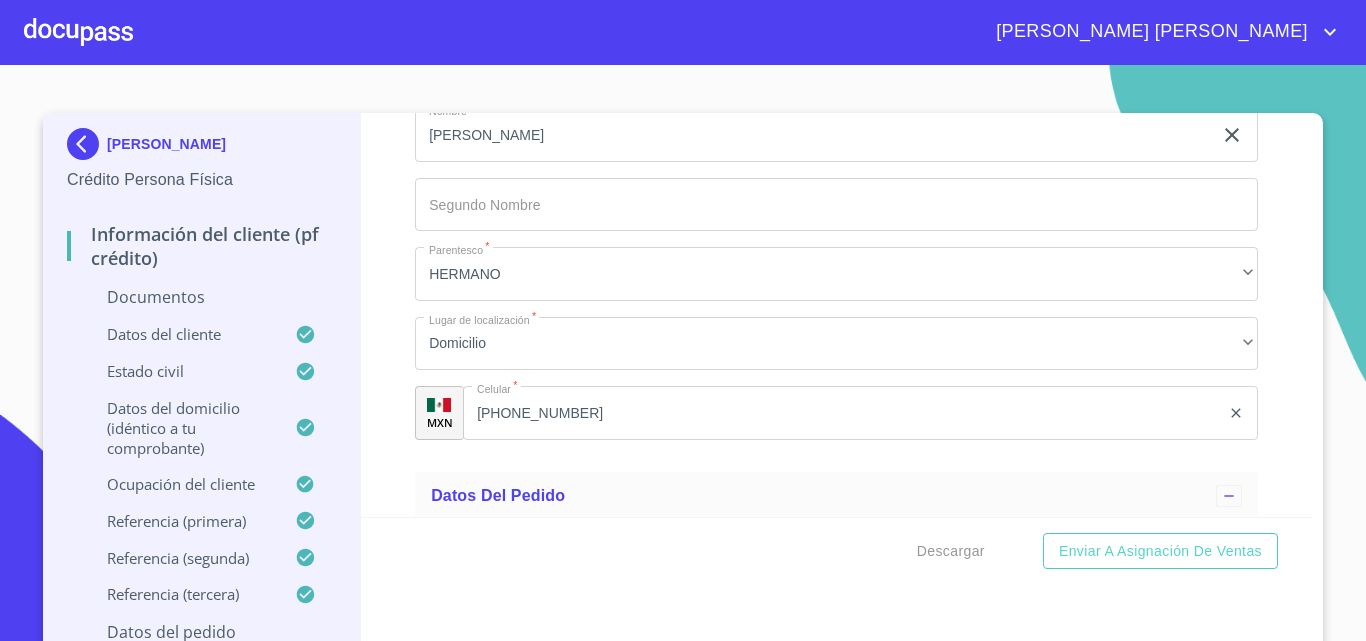 type on "[PERSON_NAME]" 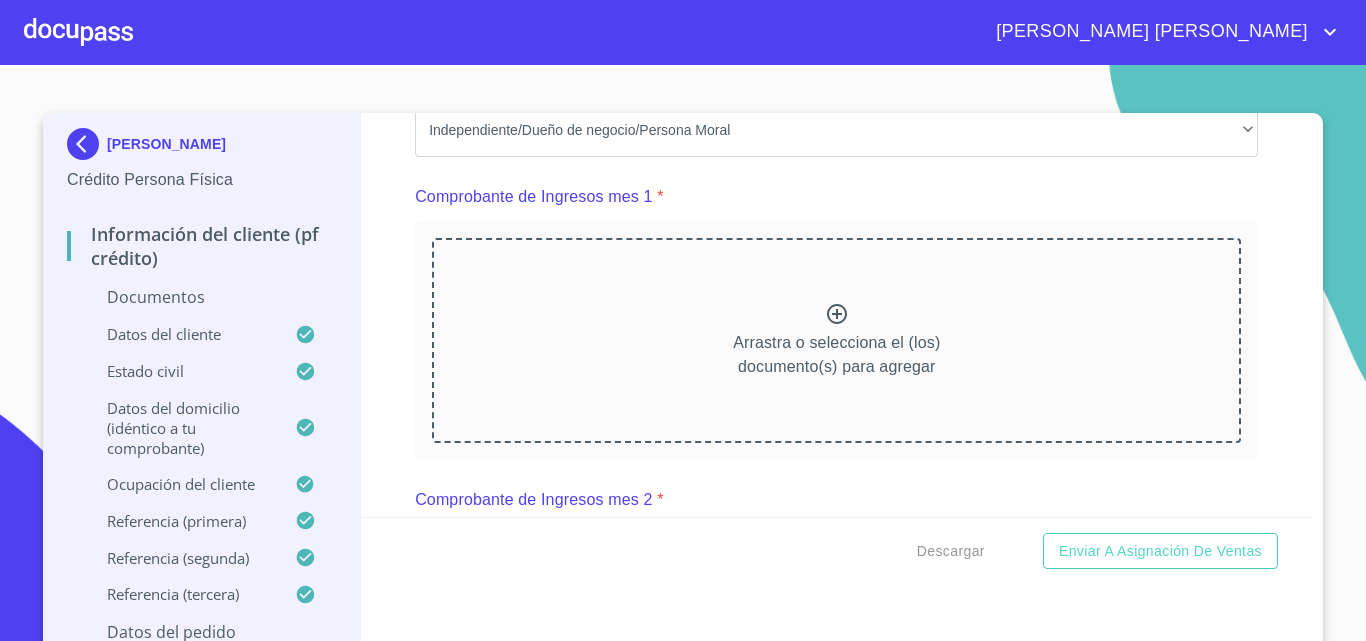 scroll, scrollTop: 1980, scrollLeft: 0, axis: vertical 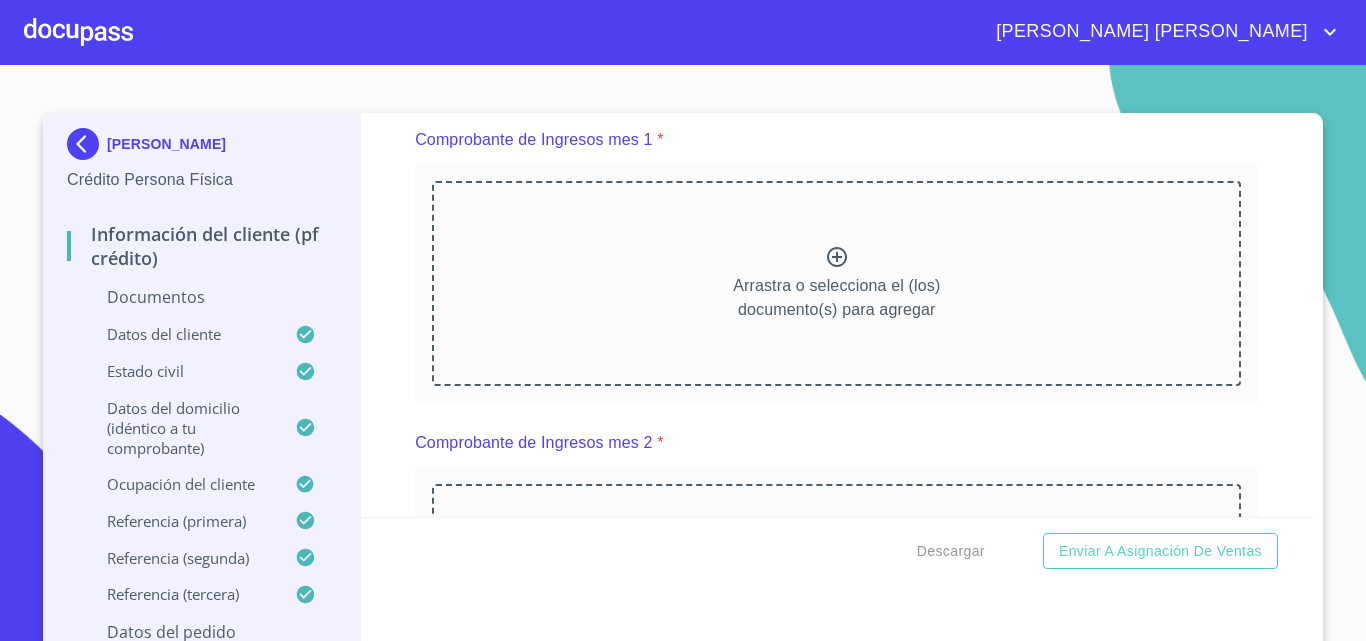 click on "Arrastra o selecciona el (los) documento(s) para agregar" at bounding box center (836, 283) 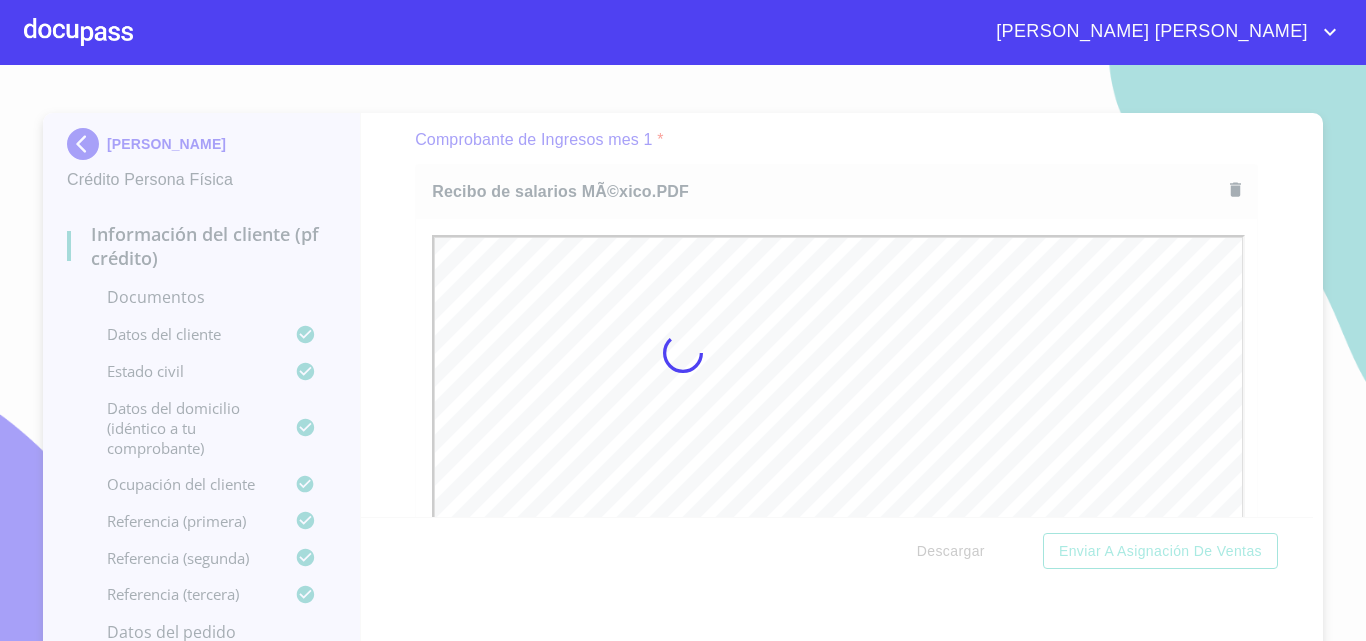 scroll, scrollTop: 0, scrollLeft: 0, axis: both 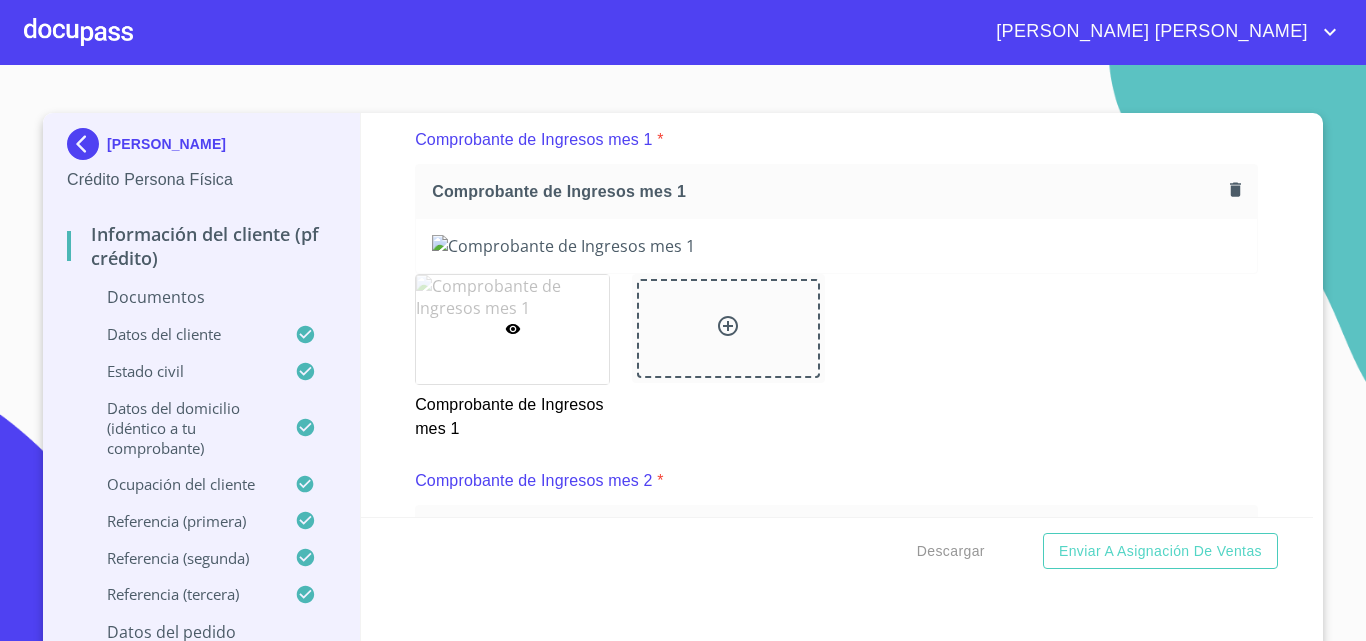 click 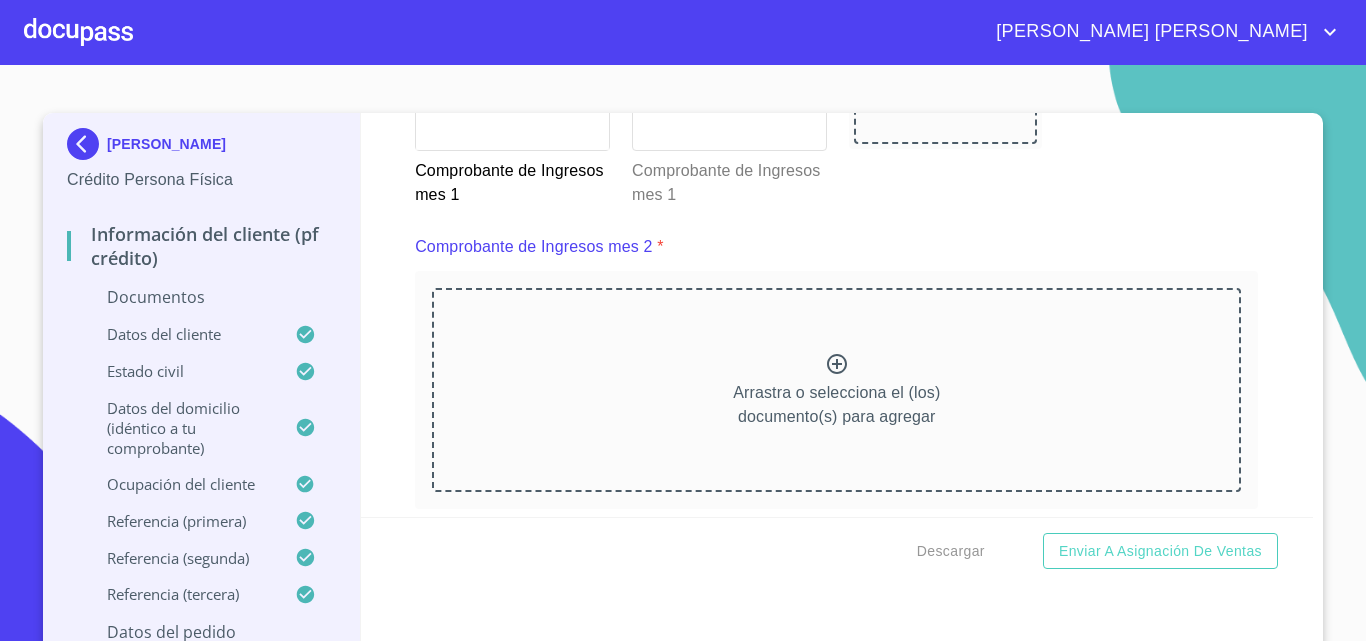 scroll, scrollTop: 2280, scrollLeft: 0, axis: vertical 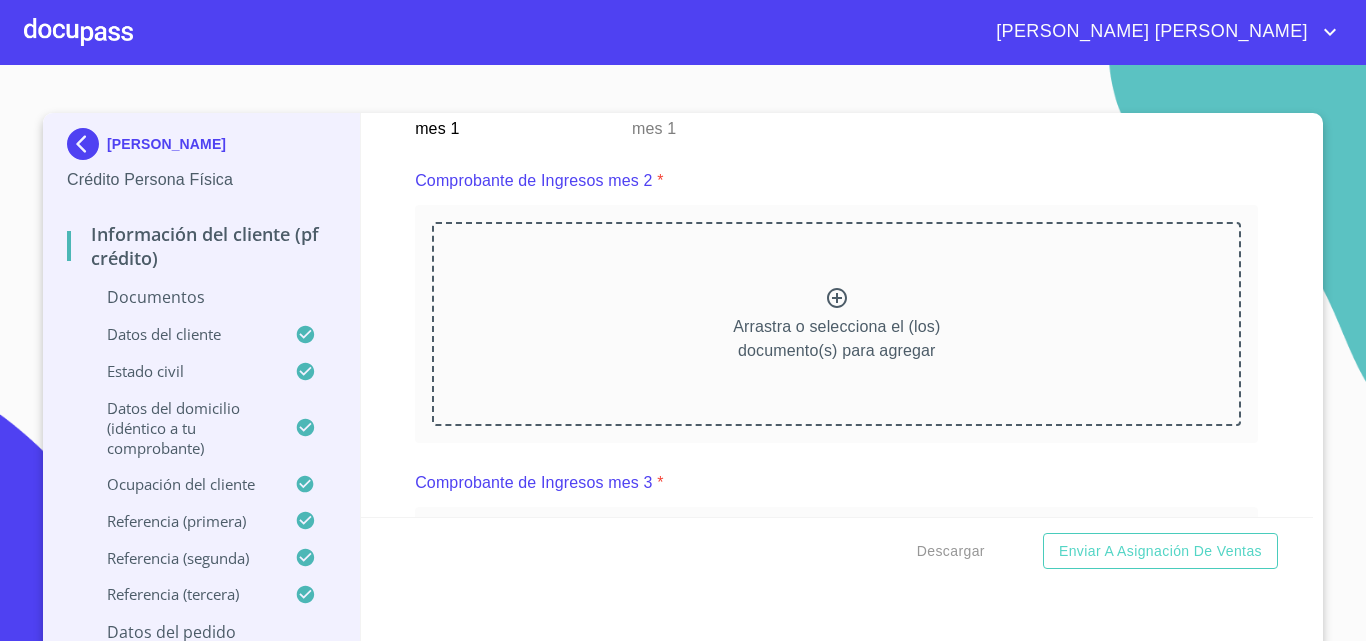 click 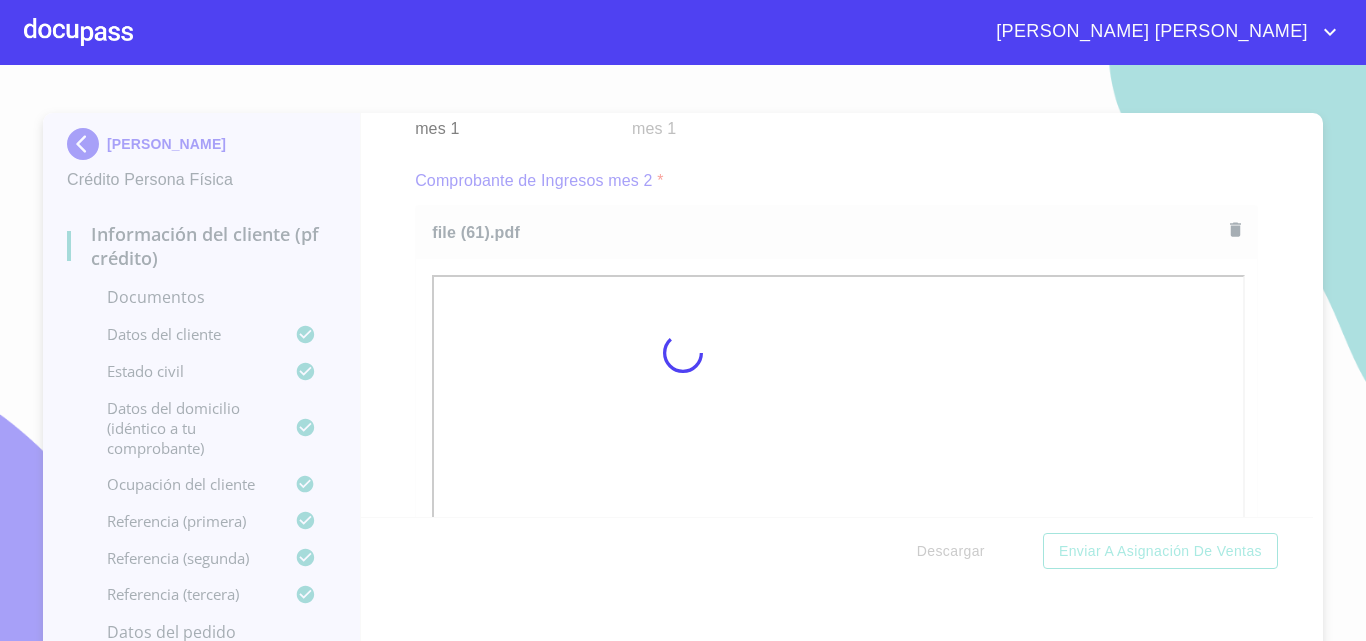 click at bounding box center [683, 353] 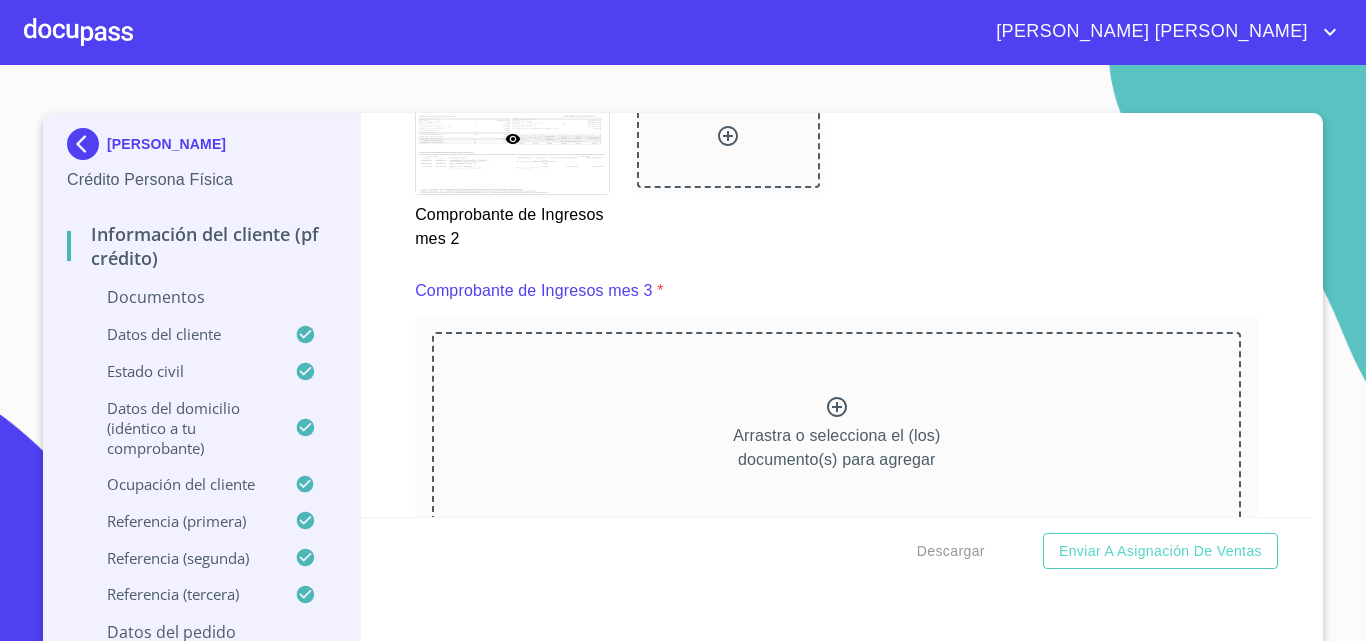 scroll, scrollTop: 3080, scrollLeft: 0, axis: vertical 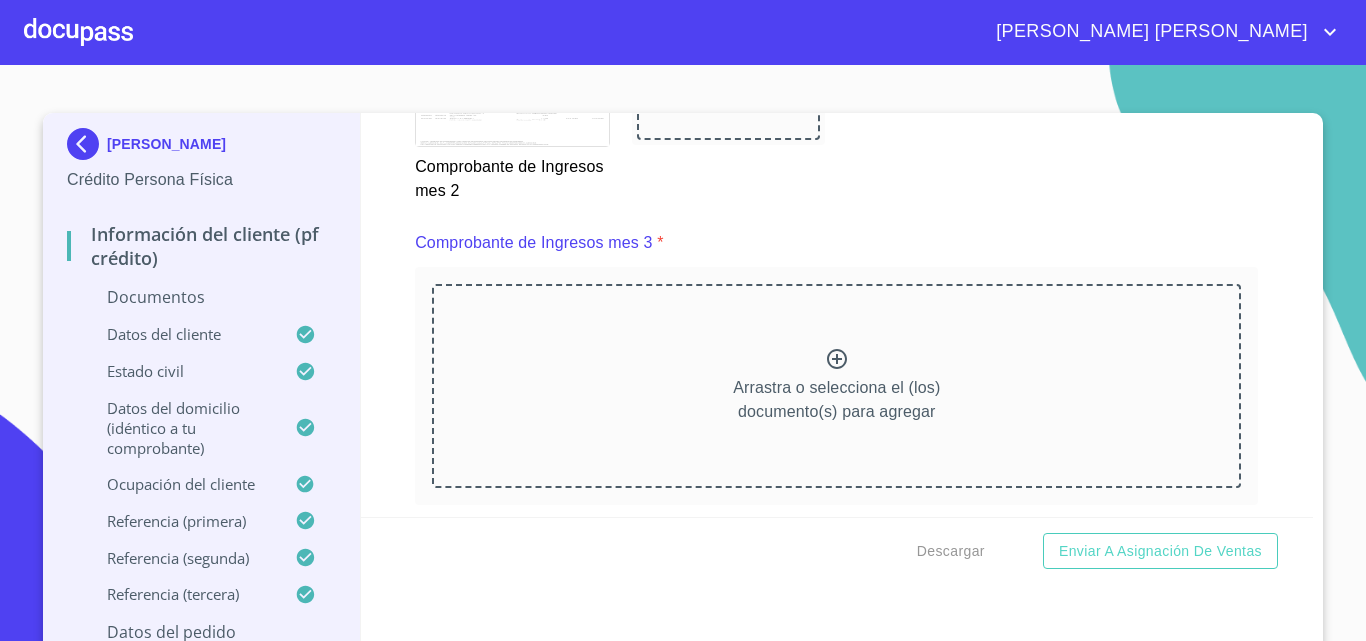 click 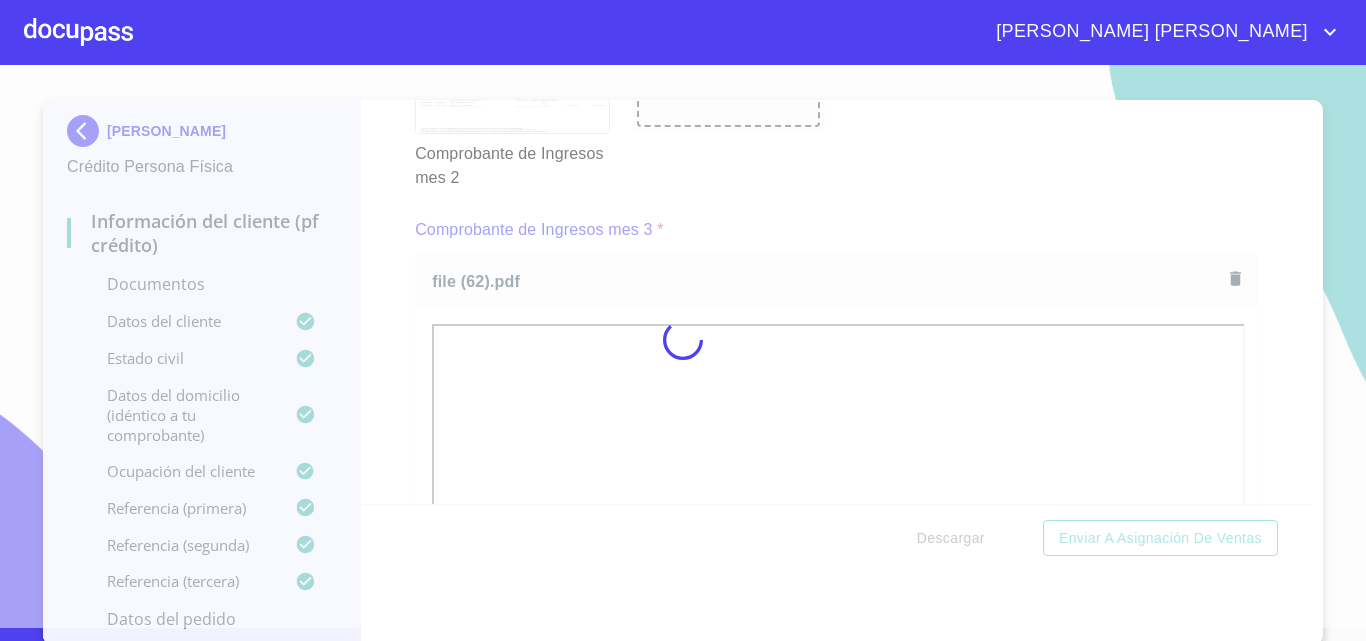 scroll, scrollTop: 17, scrollLeft: 0, axis: vertical 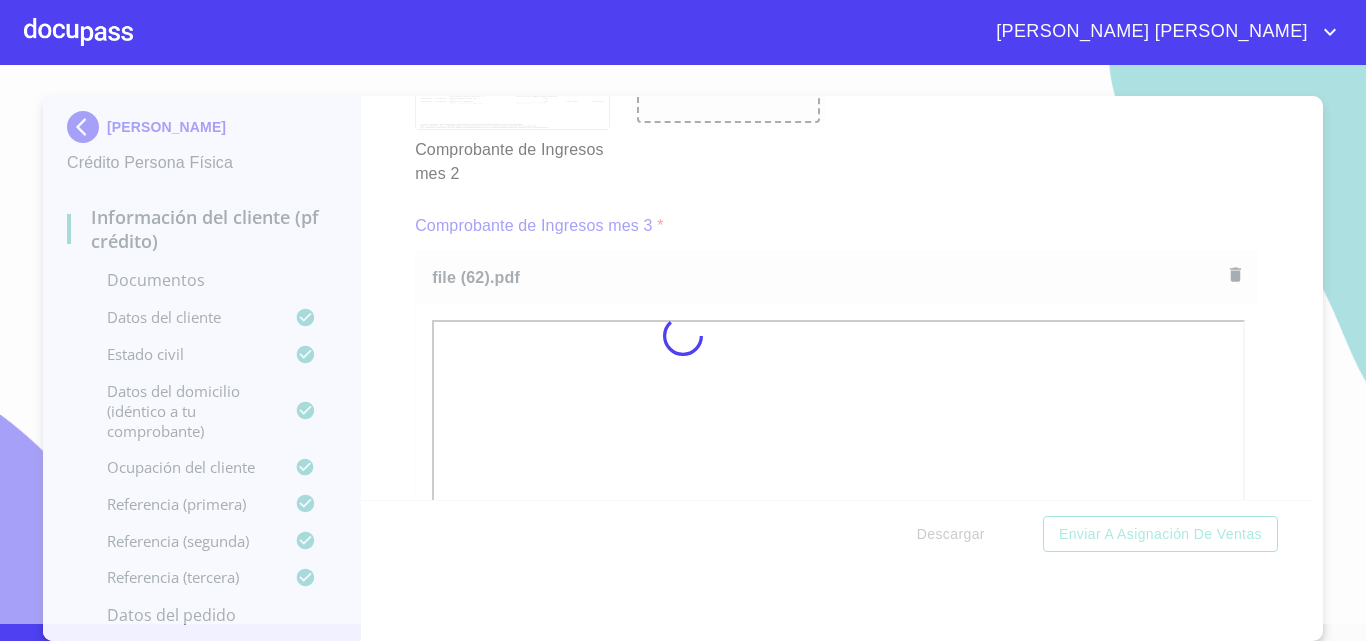 click on "[PERSON_NAME] [PERSON_NAME]" at bounding box center [1149, 32] 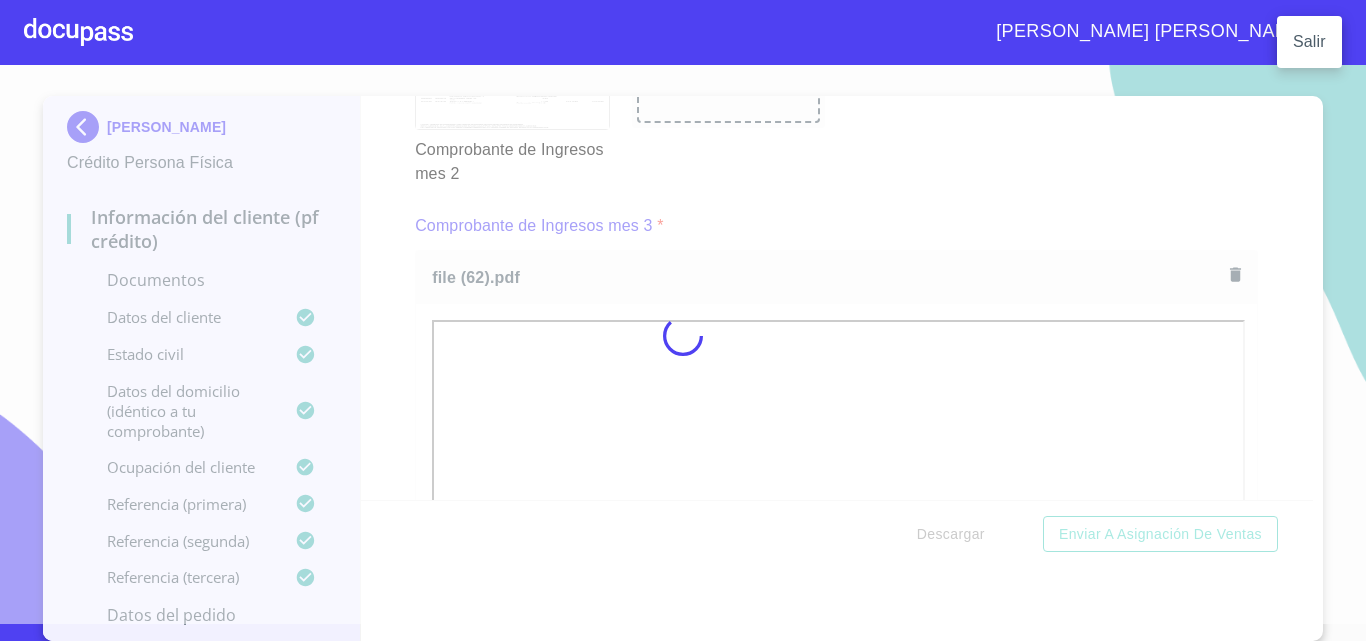 click on "Salir" at bounding box center [1309, 42] 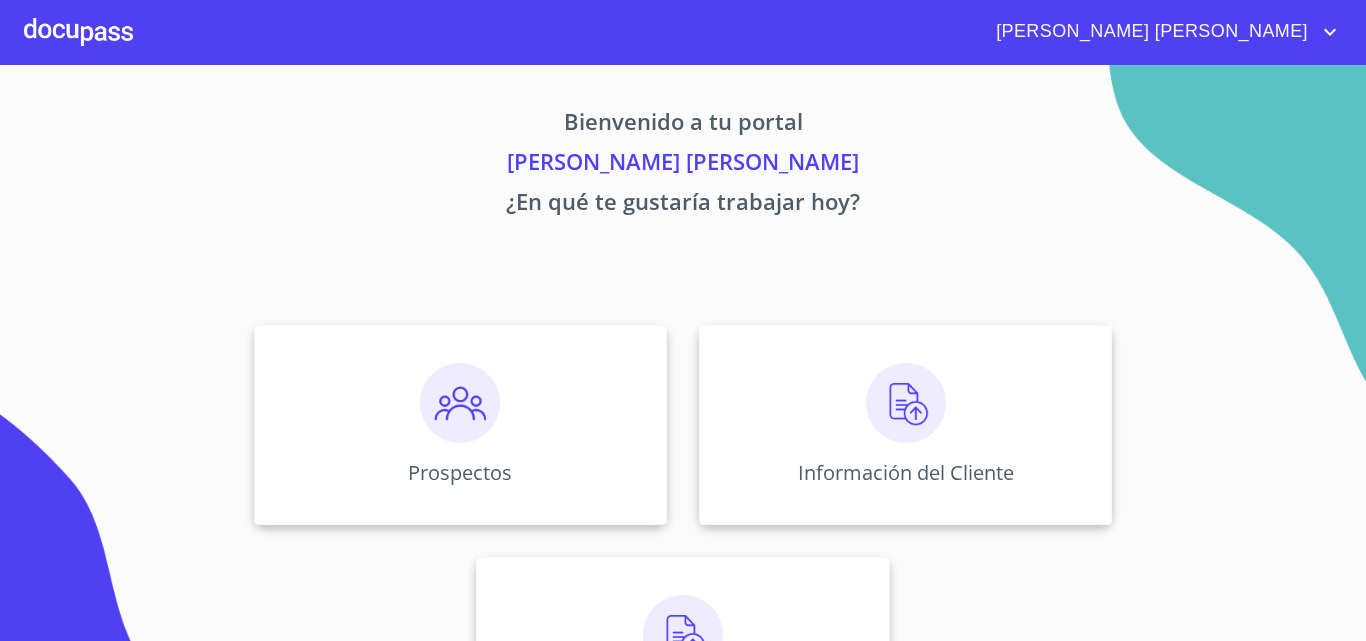 scroll, scrollTop: 0, scrollLeft: 0, axis: both 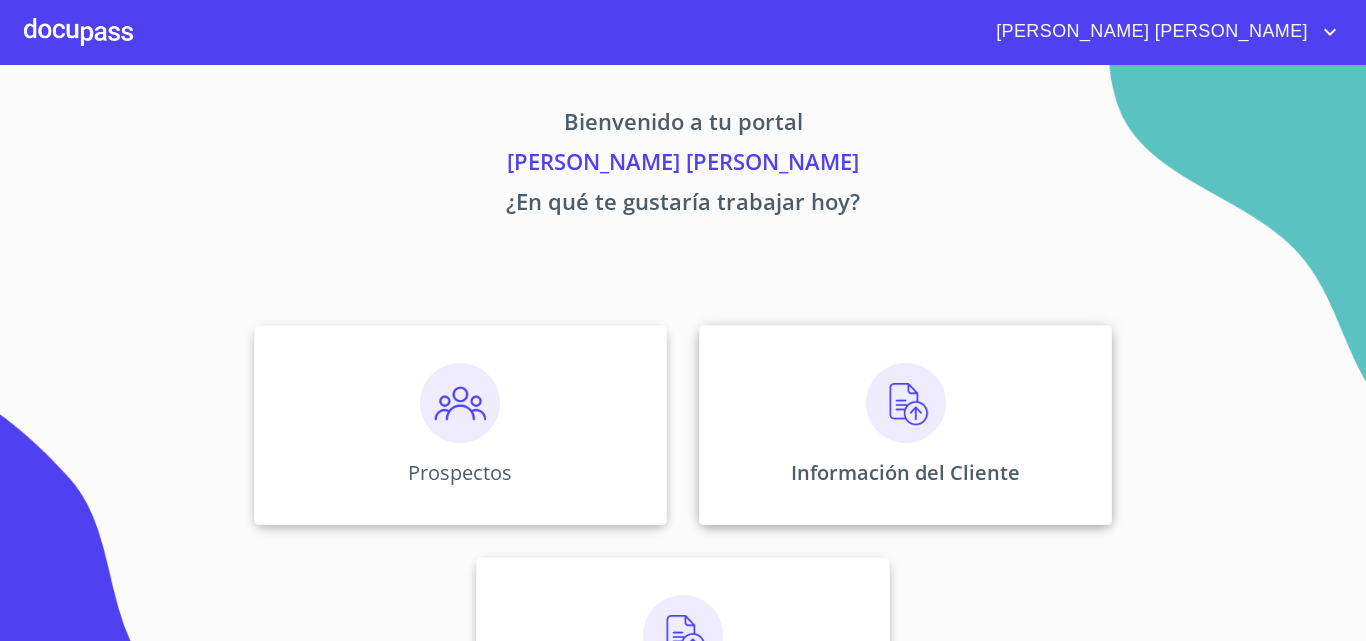 click at bounding box center (906, 403) 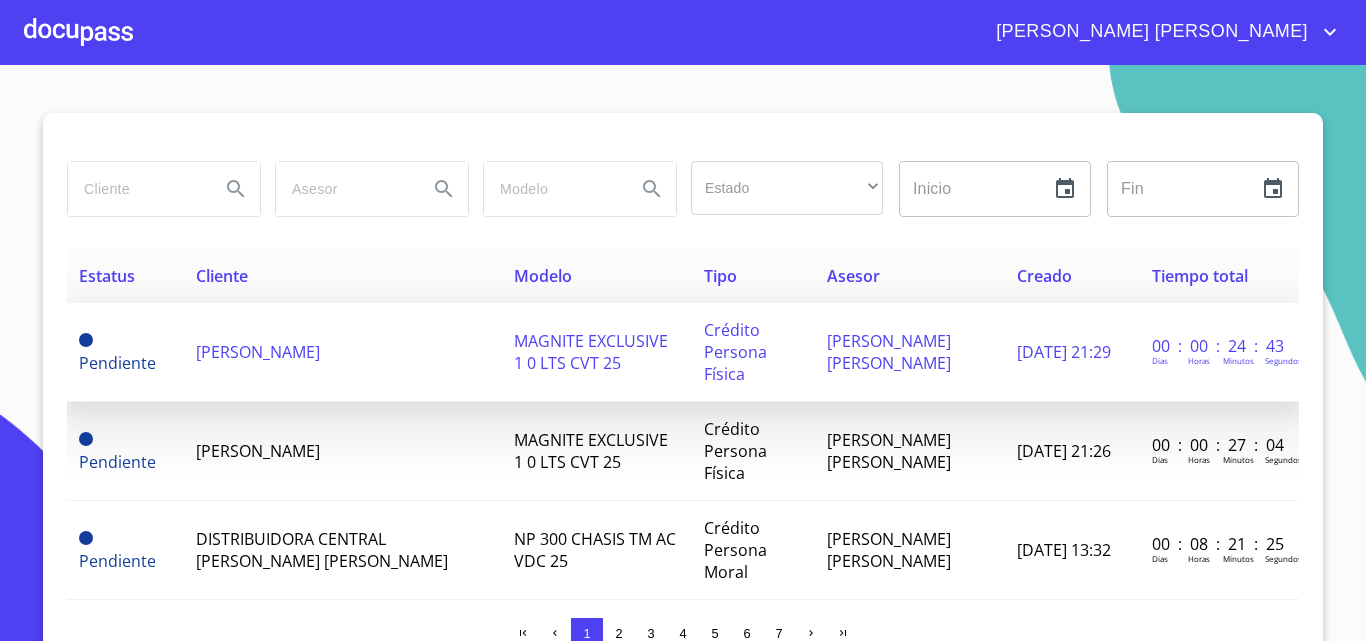click on "[PERSON_NAME]" at bounding box center [258, 352] 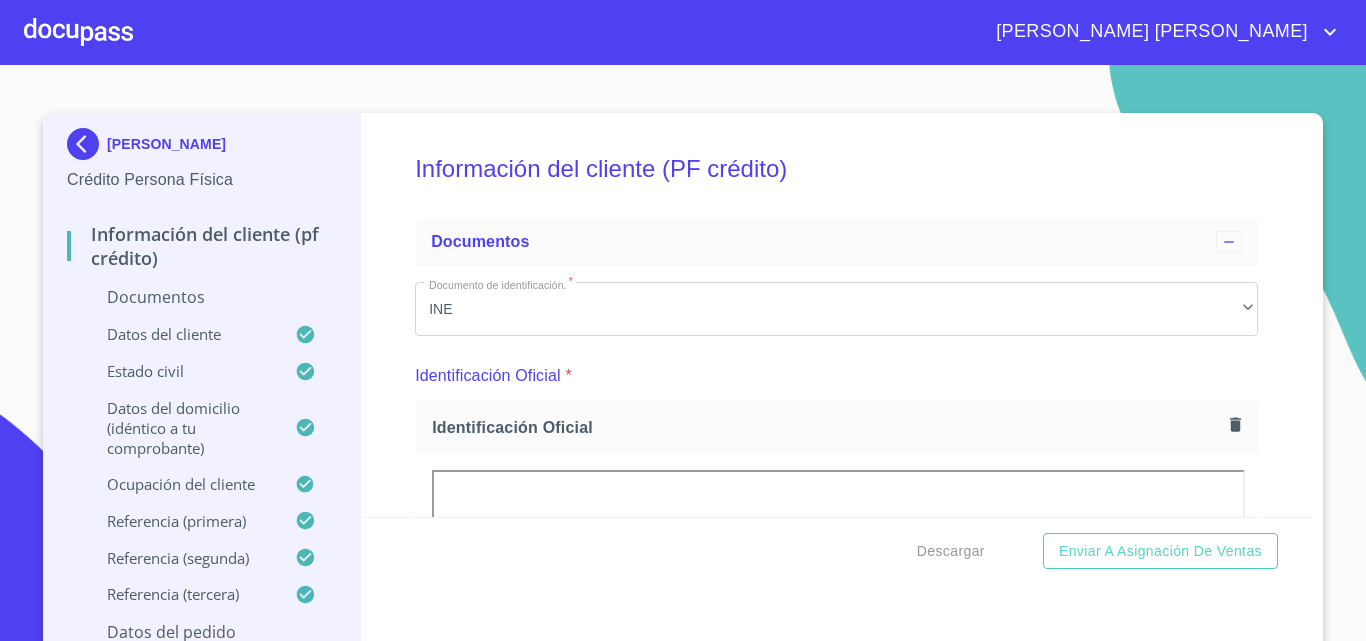 scroll, scrollTop: 300, scrollLeft: 0, axis: vertical 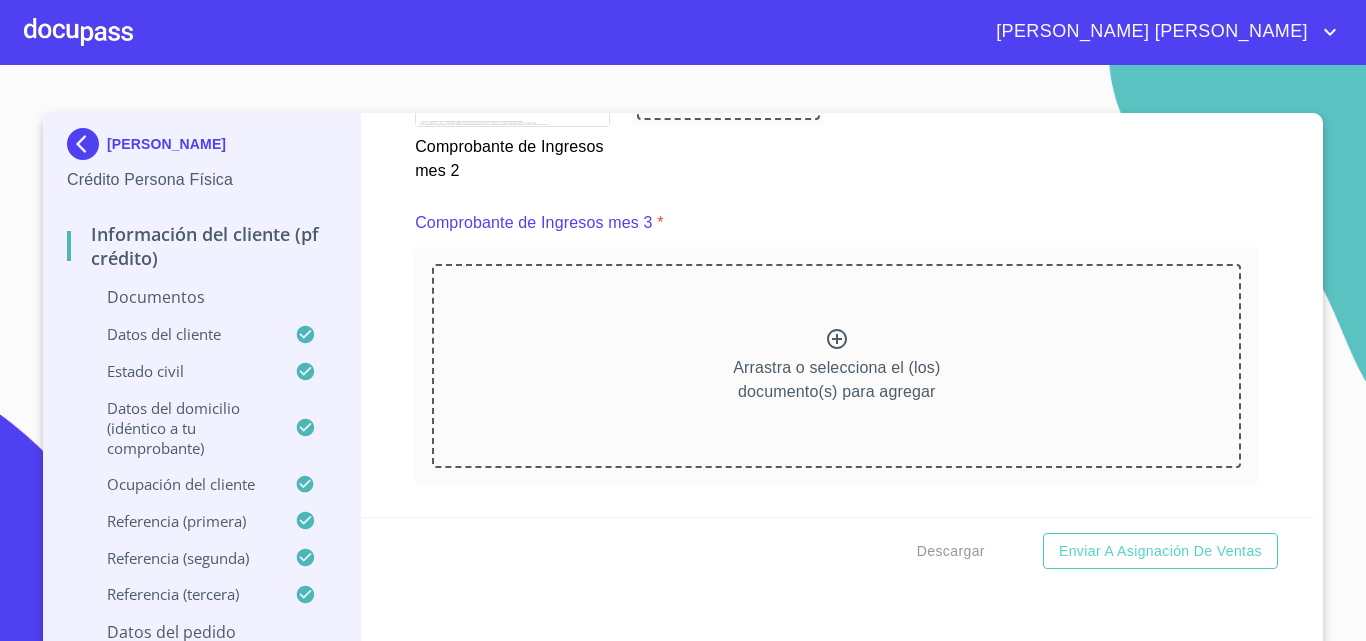 click at bounding box center [837, 341] 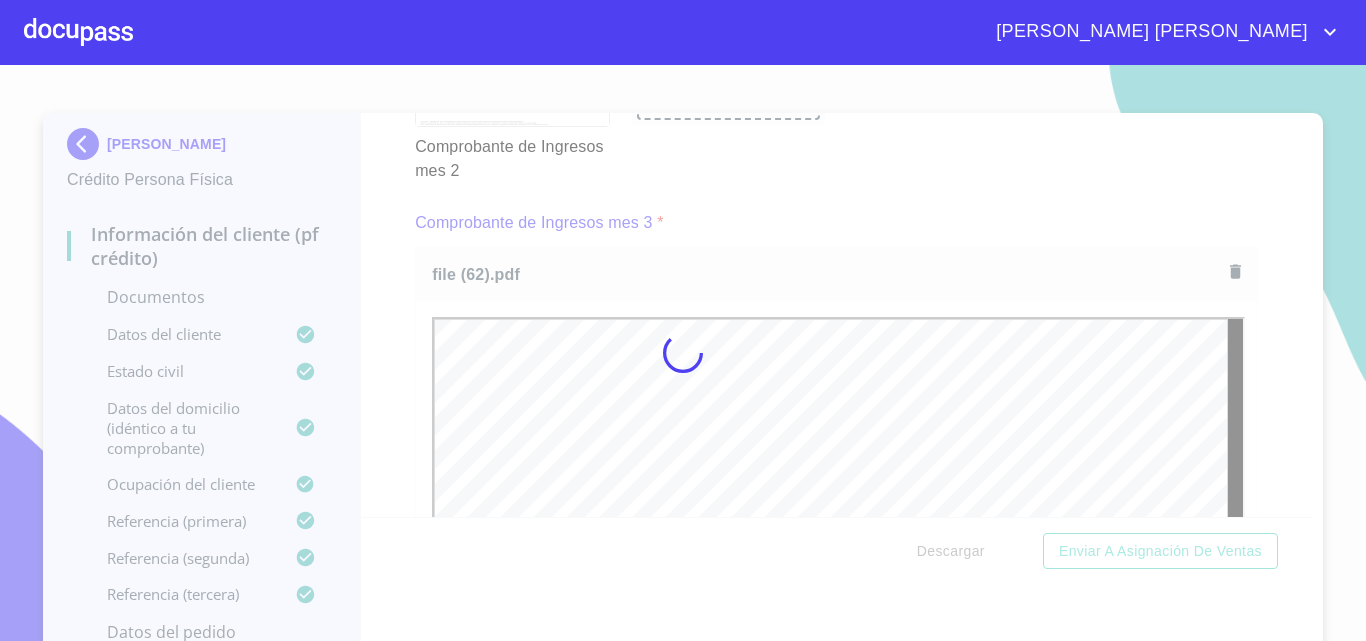 scroll, scrollTop: 0, scrollLeft: 0, axis: both 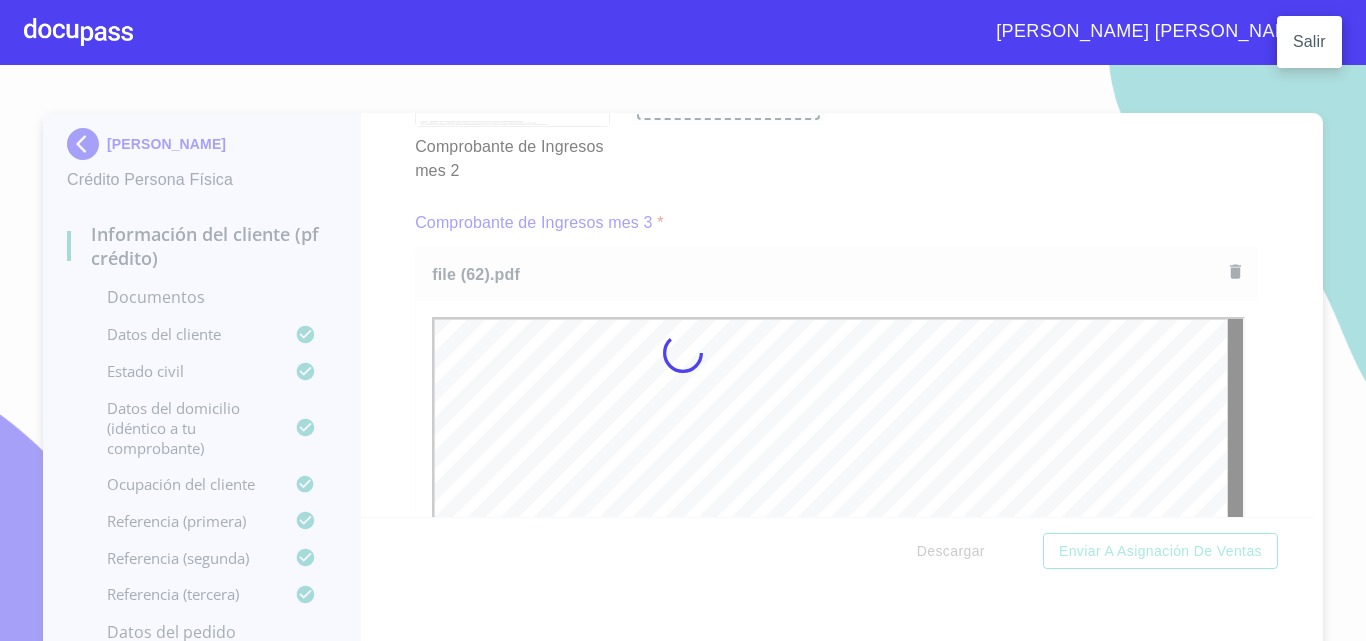 click on "Salir" at bounding box center (1309, 42) 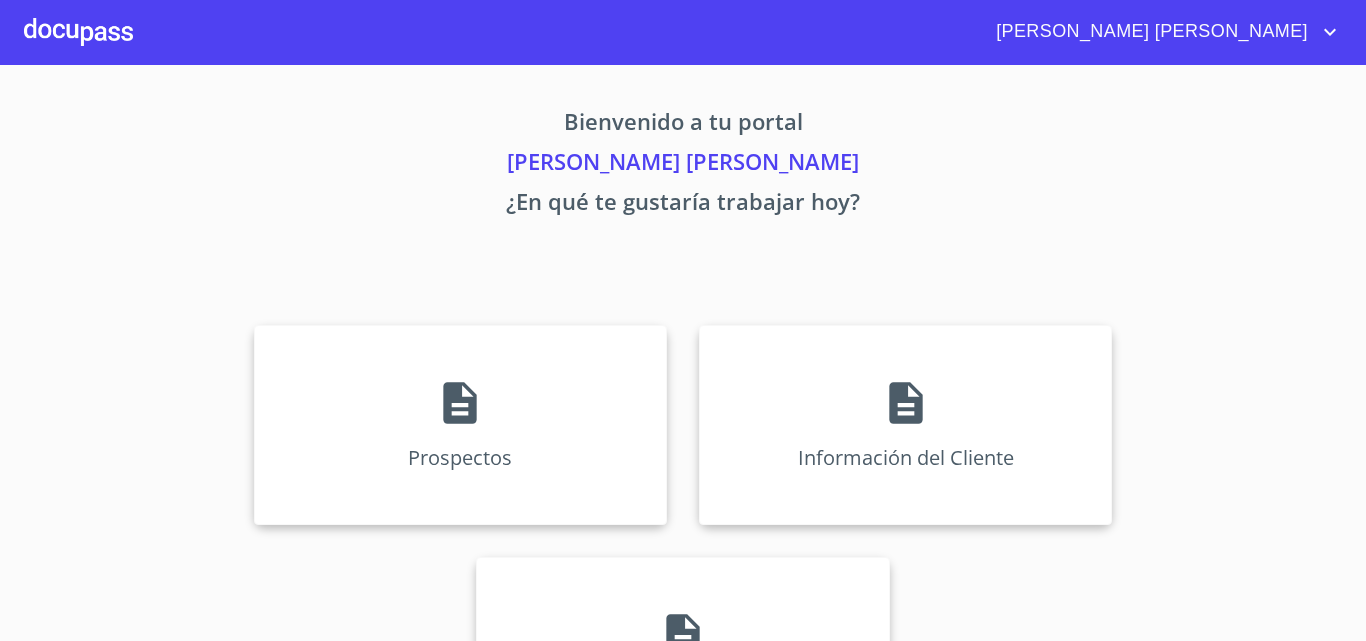 scroll, scrollTop: 0, scrollLeft: 0, axis: both 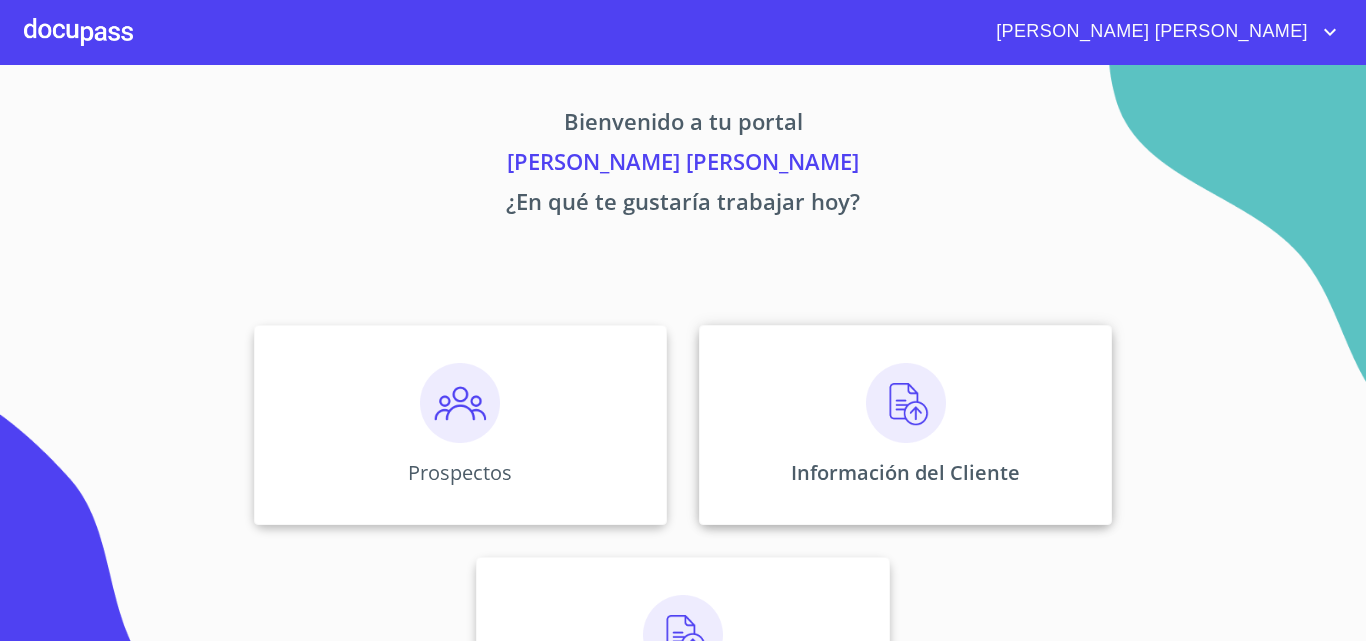click at bounding box center [906, 403] 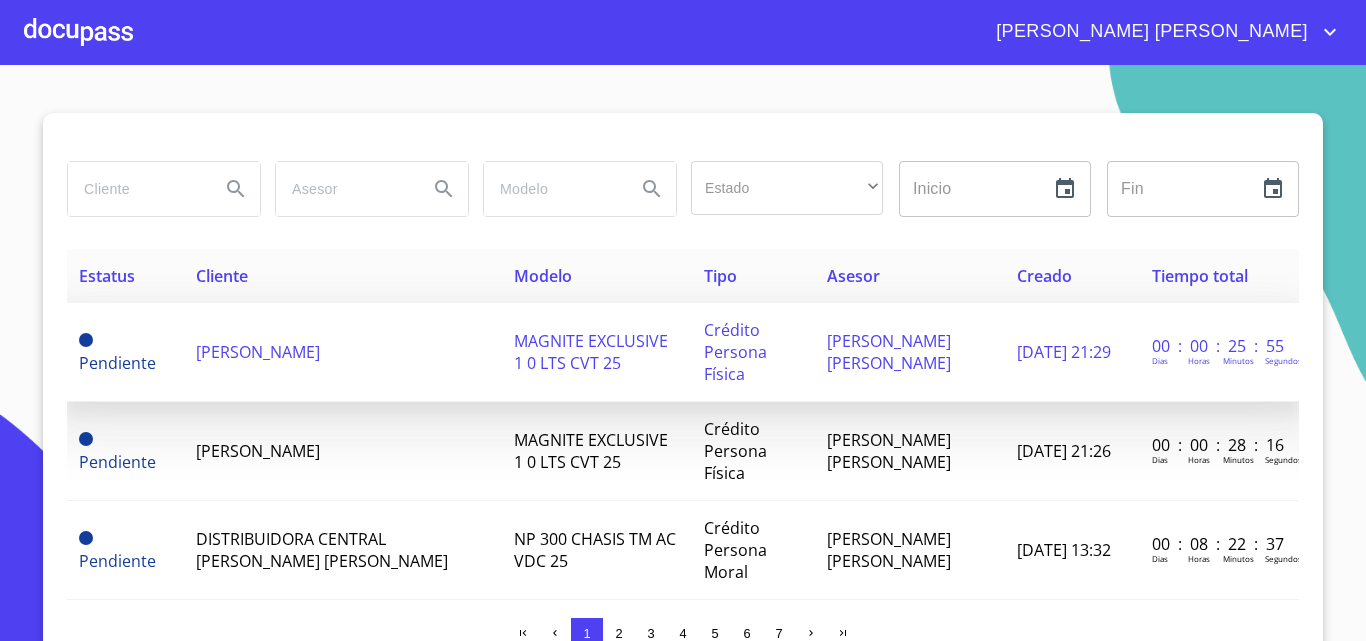 click on "[PERSON_NAME]" at bounding box center (258, 352) 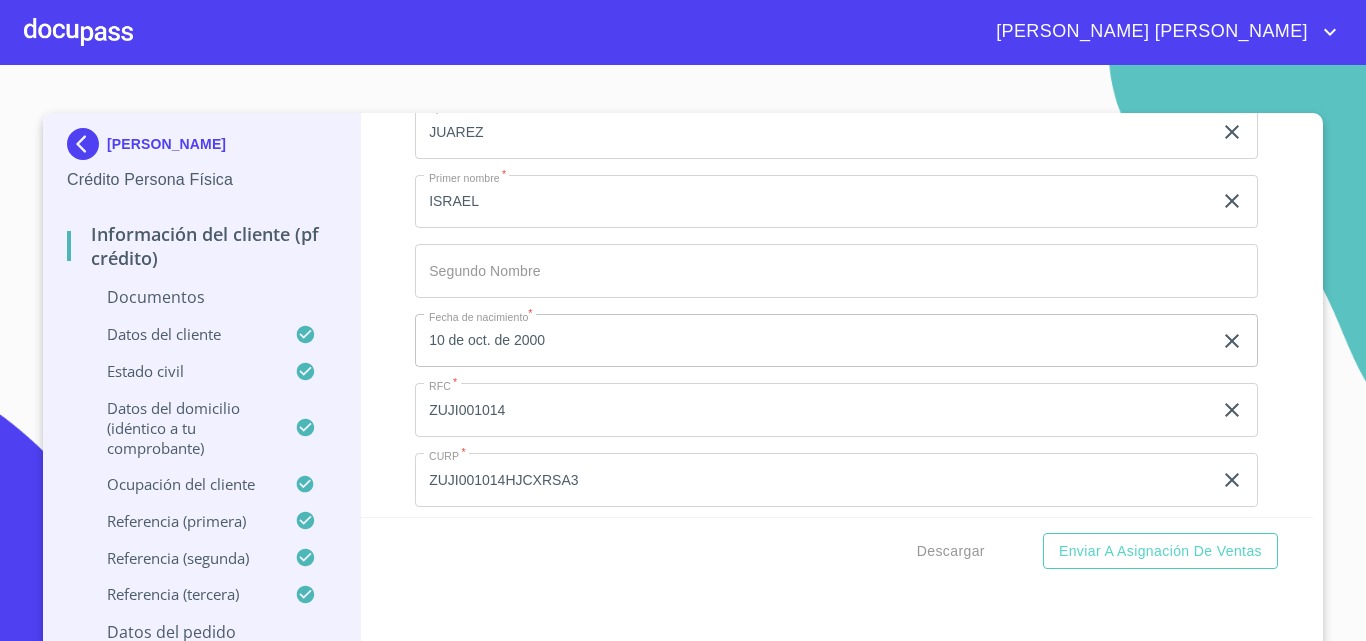 scroll, scrollTop: 5375, scrollLeft: 0, axis: vertical 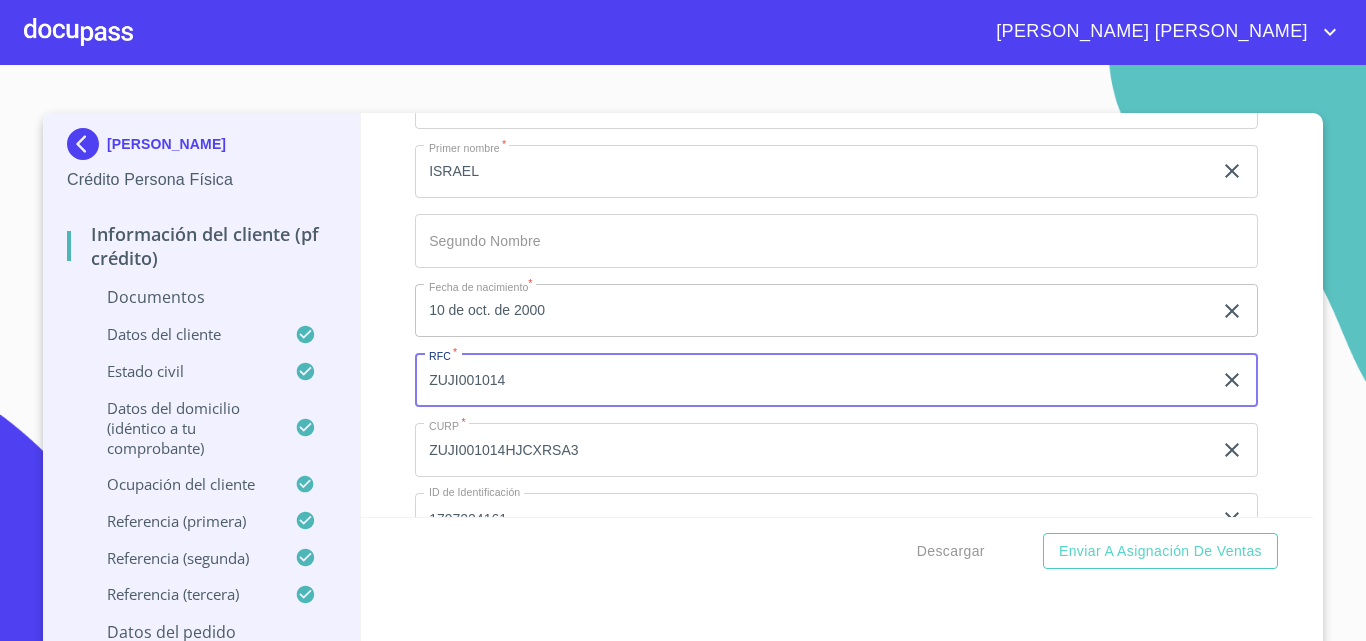 click on "ZUJI001014" at bounding box center [813, 380] 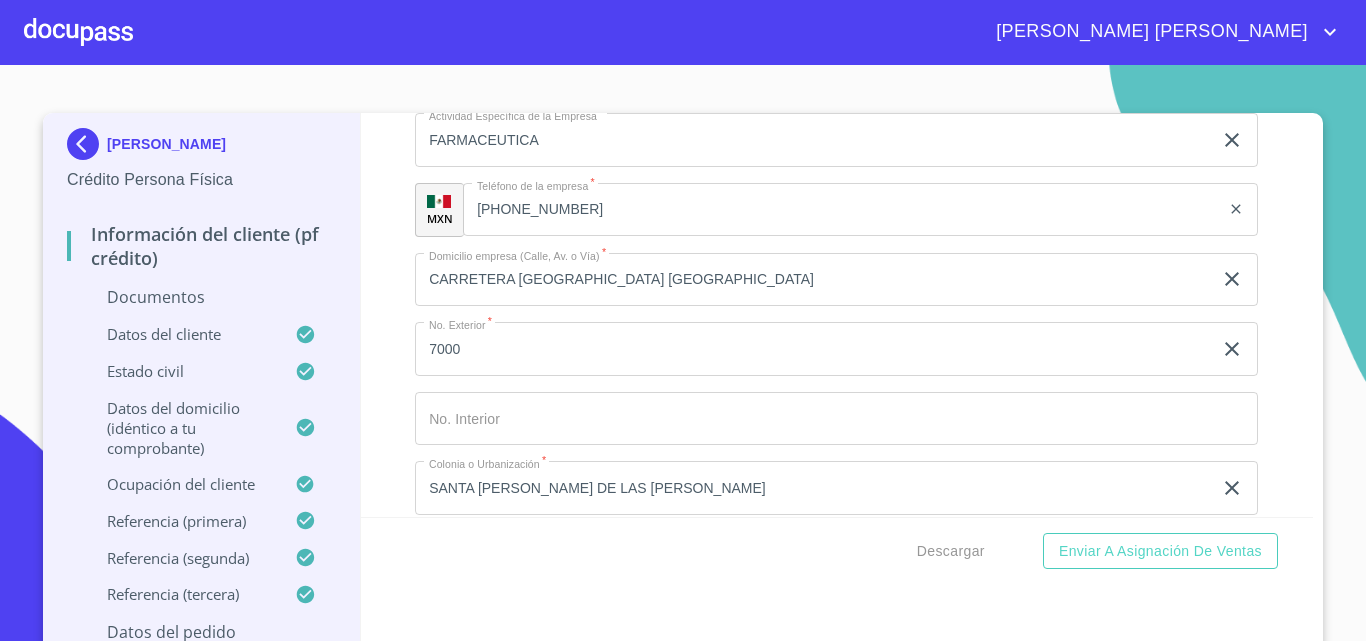 scroll, scrollTop: 7975, scrollLeft: 0, axis: vertical 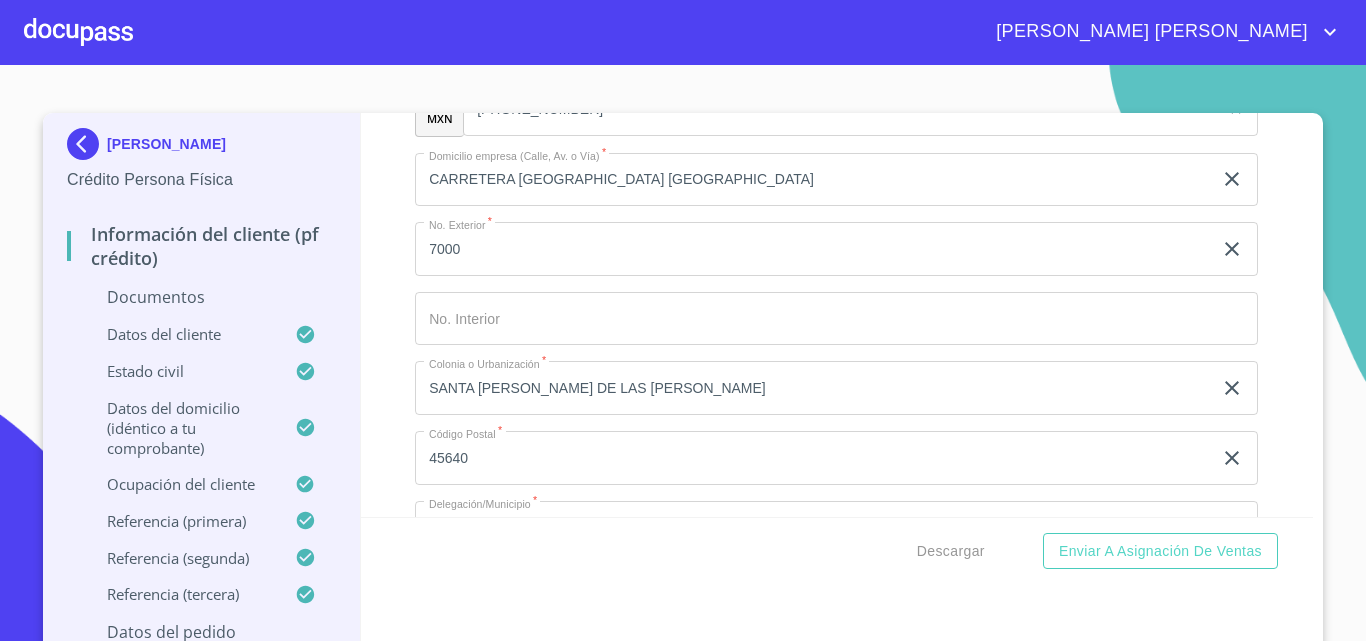 type on "ZUJI001014KT9" 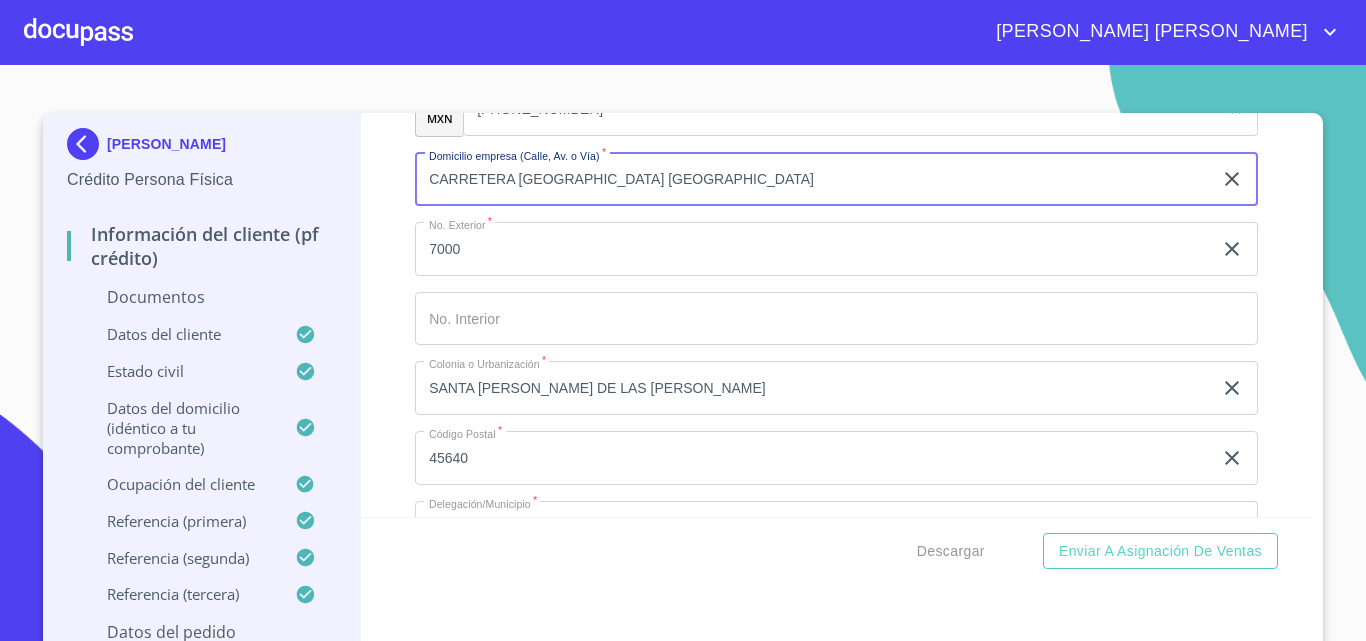 click on "CARRETERA [GEOGRAPHIC_DATA] [GEOGRAPHIC_DATA]" at bounding box center (813, 180) 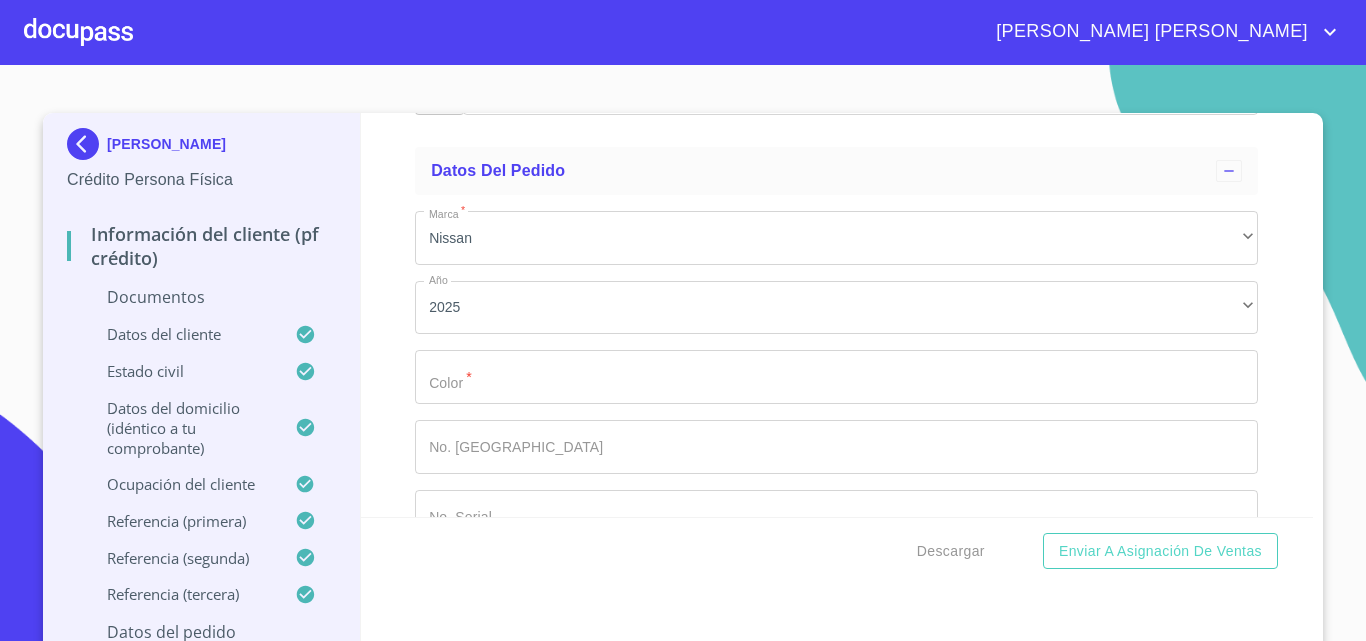scroll, scrollTop: 10475, scrollLeft: 0, axis: vertical 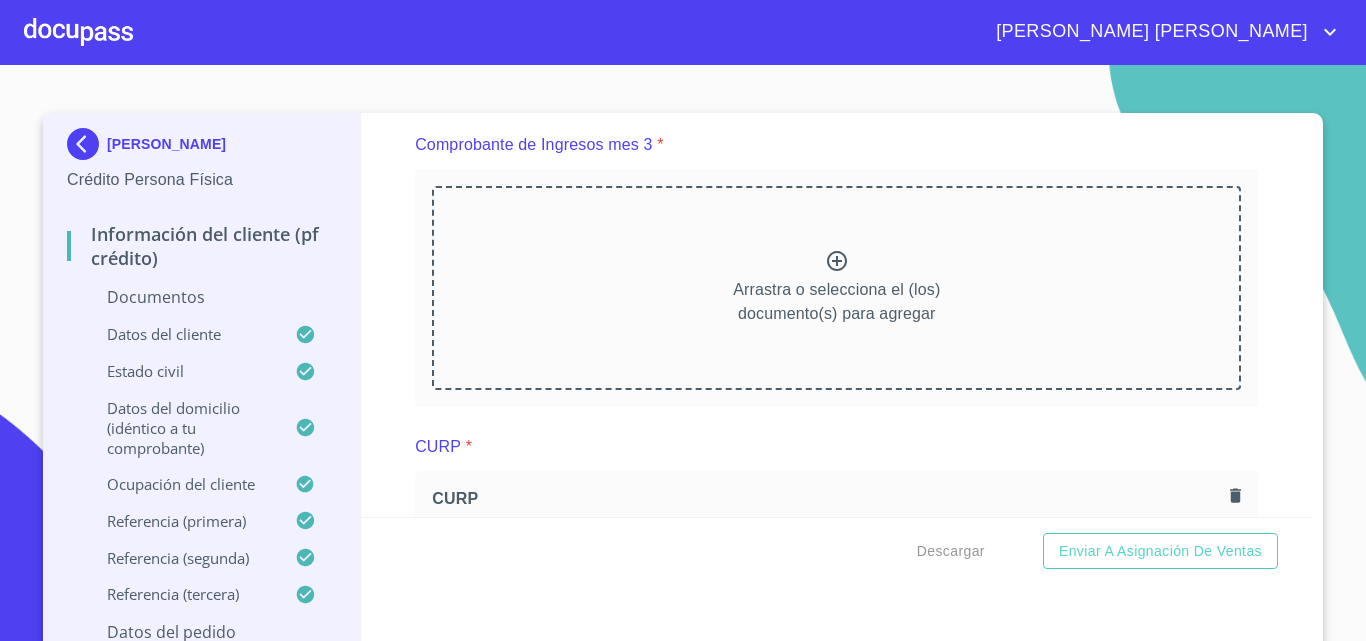 type on "CARRETERA SAN ISIDRO MAZATEPEC" 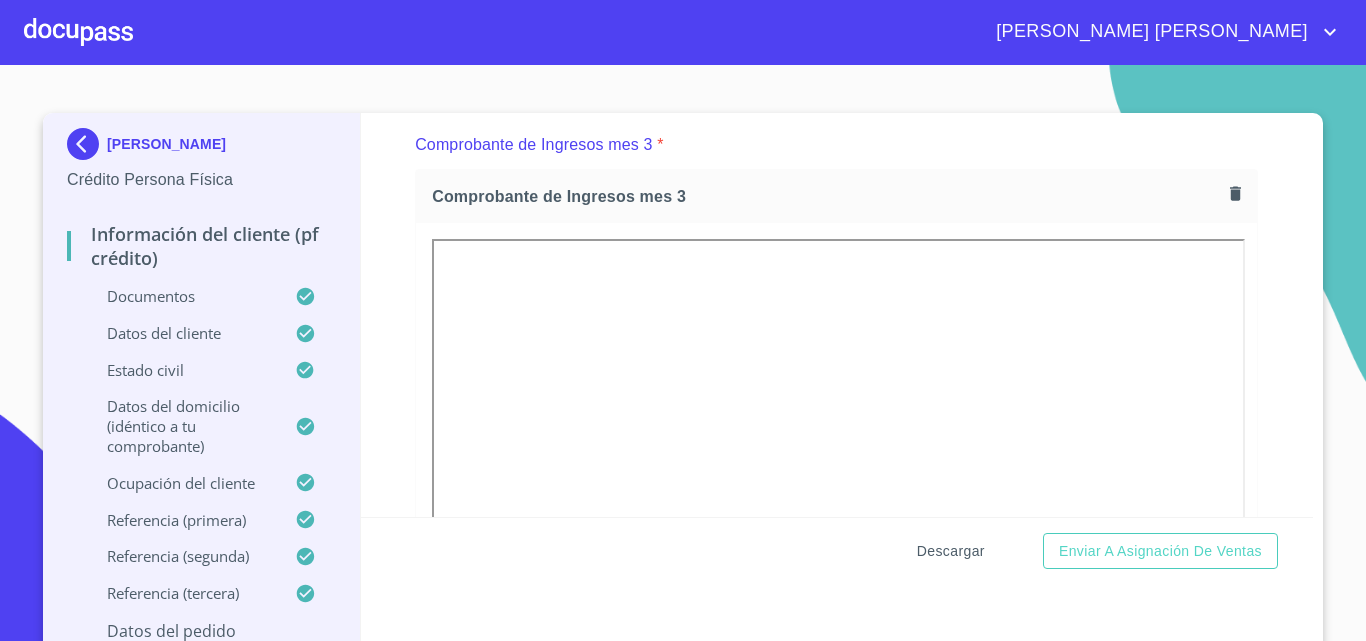 click on "Descargar" at bounding box center (951, 551) 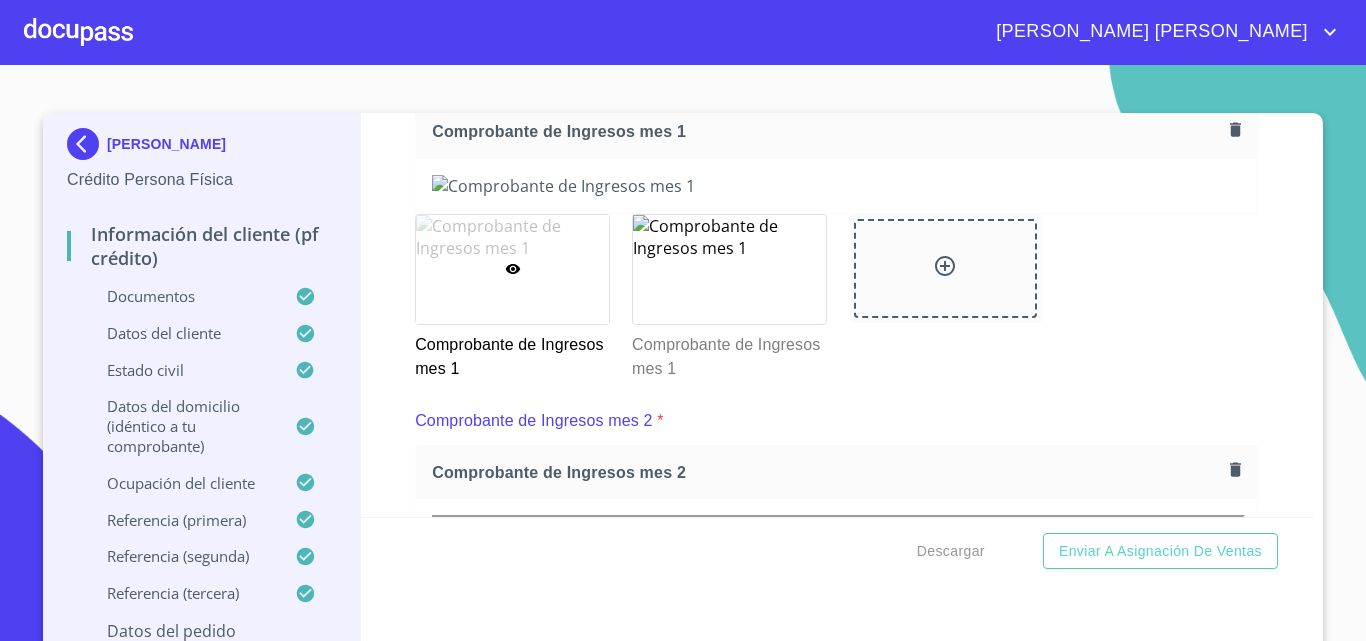 scroll, scrollTop: 2071, scrollLeft: 0, axis: vertical 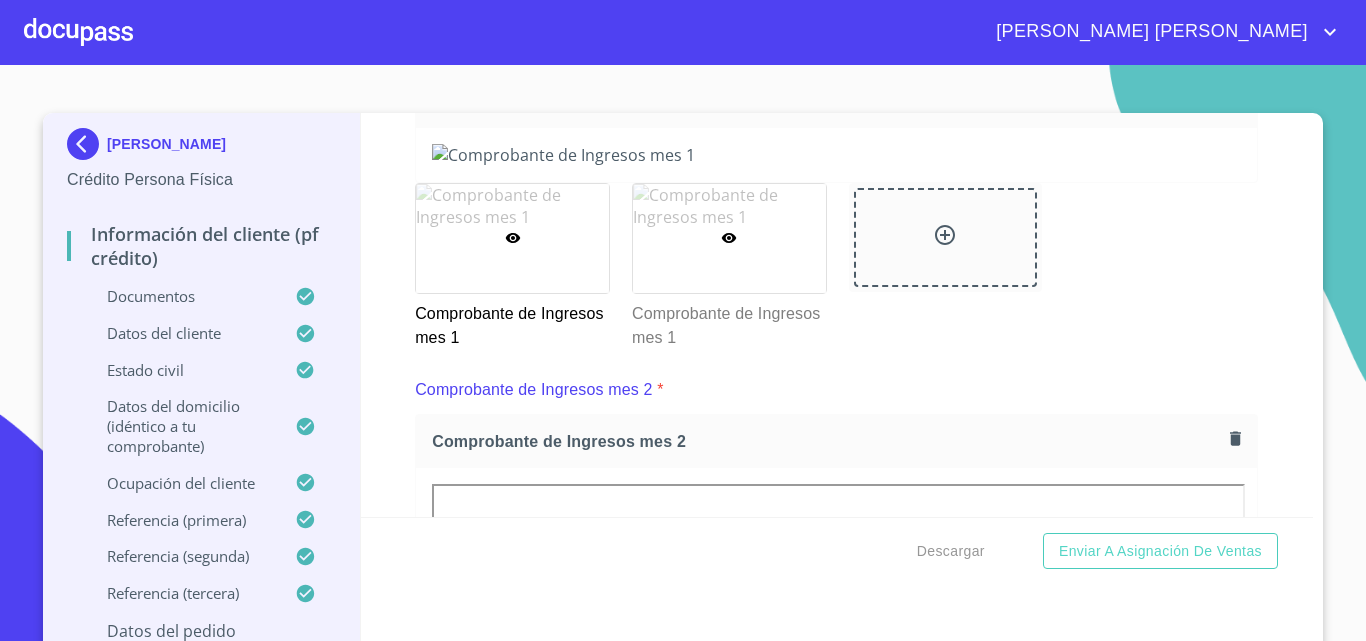 click 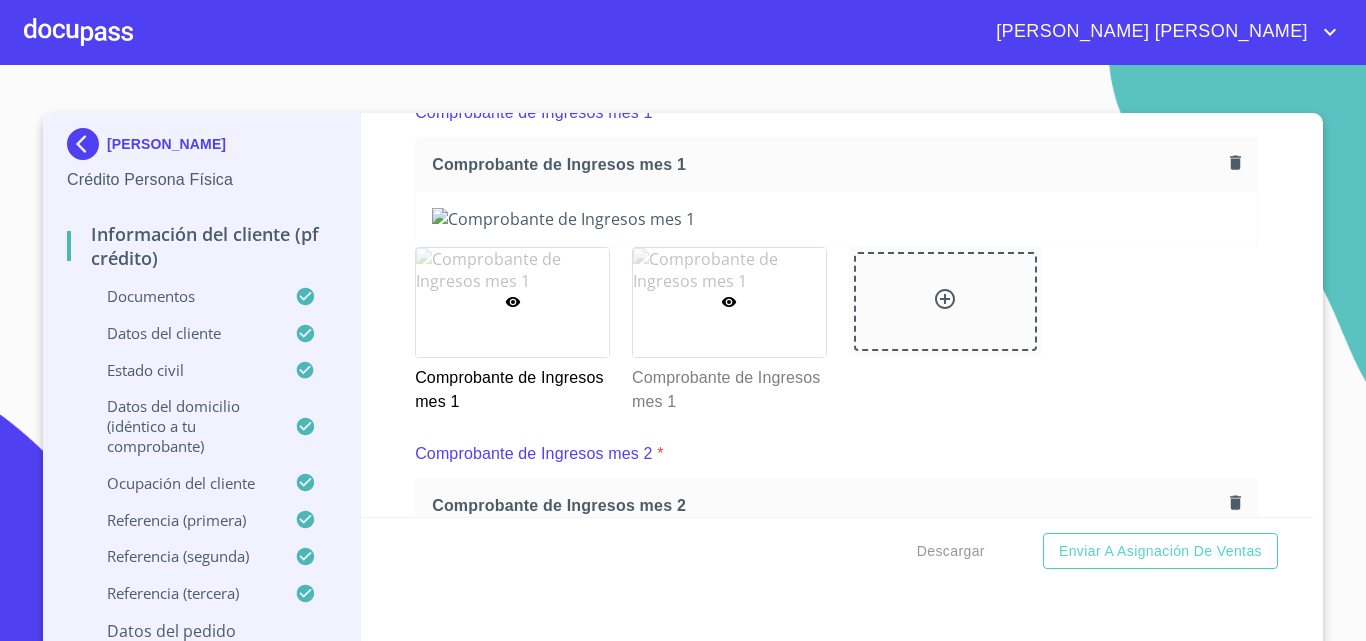 scroll, scrollTop: 16, scrollLeft: 0, axis: vertical 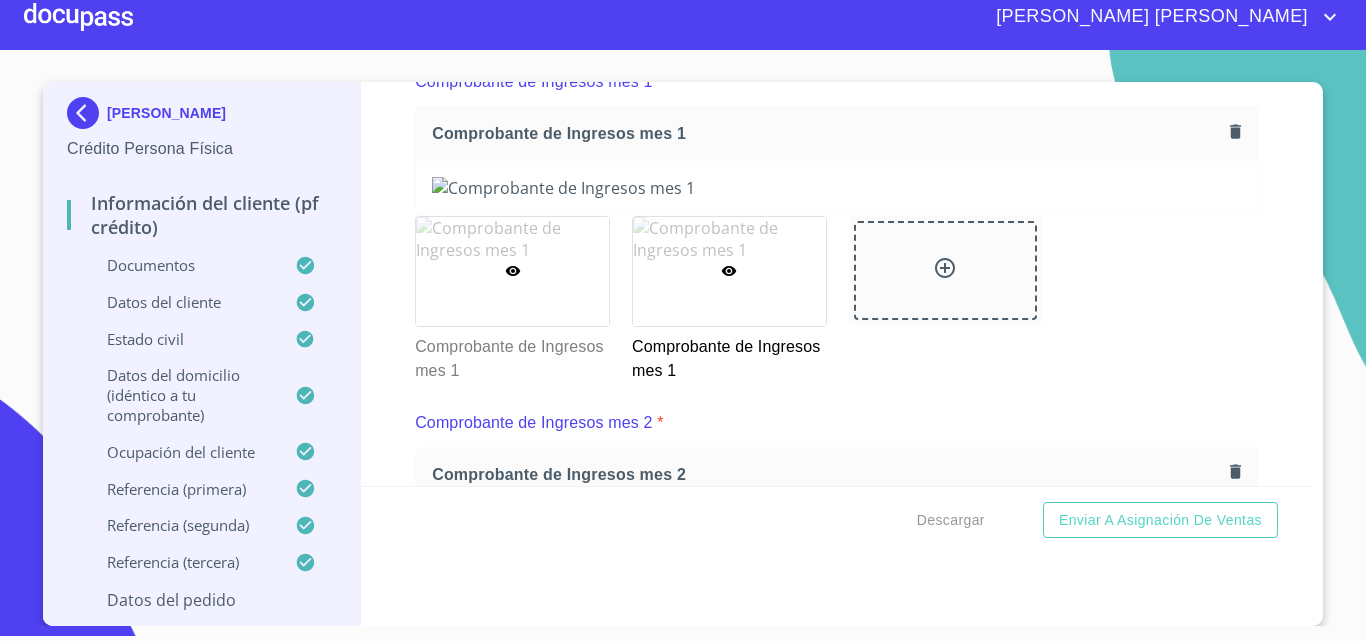 click at bounding box center [512, 271] 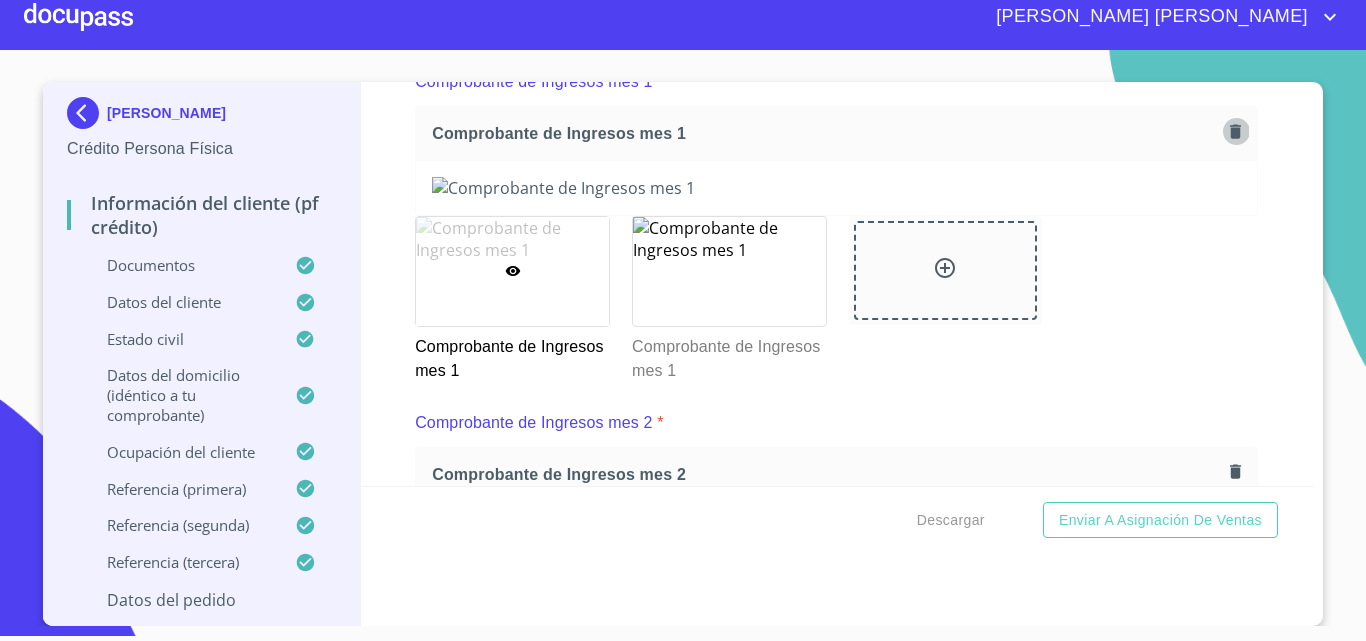 click 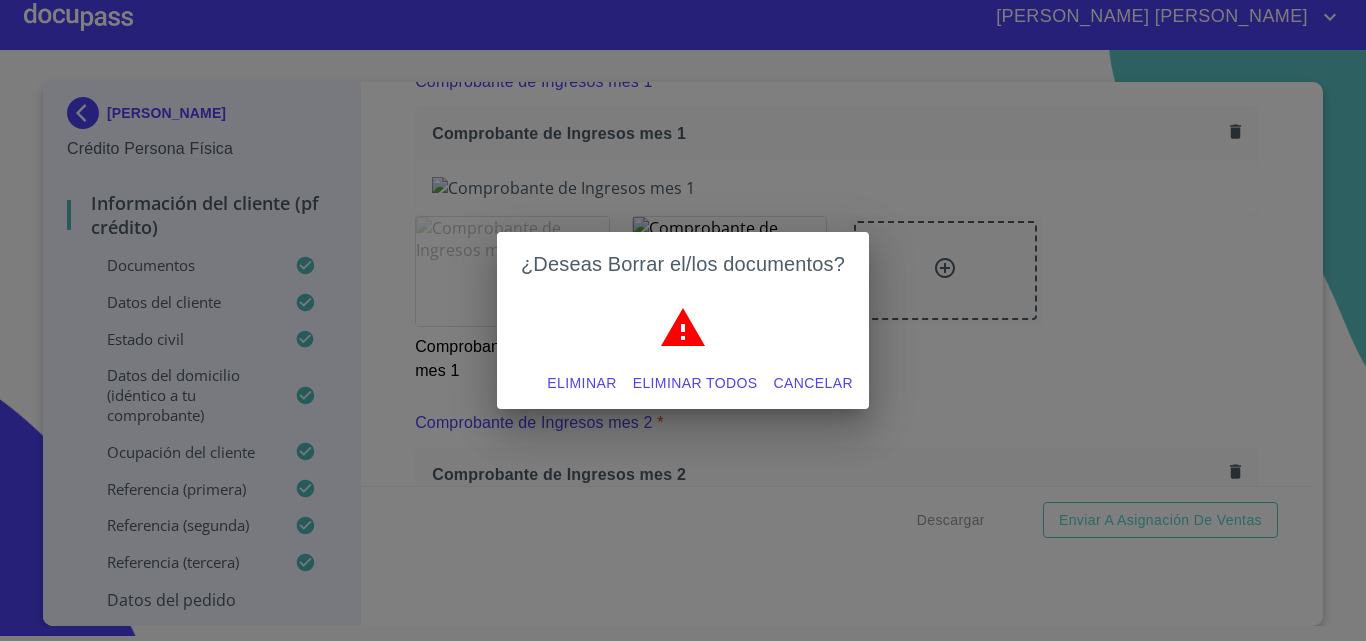 click on "Eliminar" at bounding box center [581, 383] 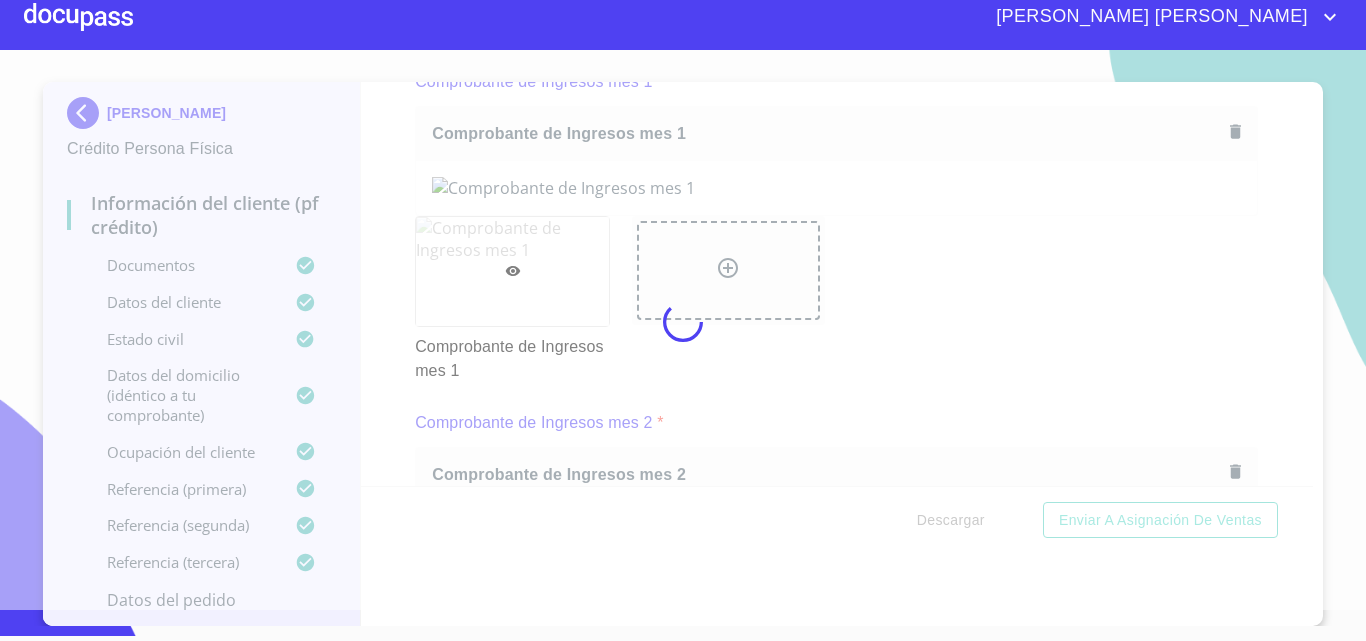 click at bounding box center [683, 322] 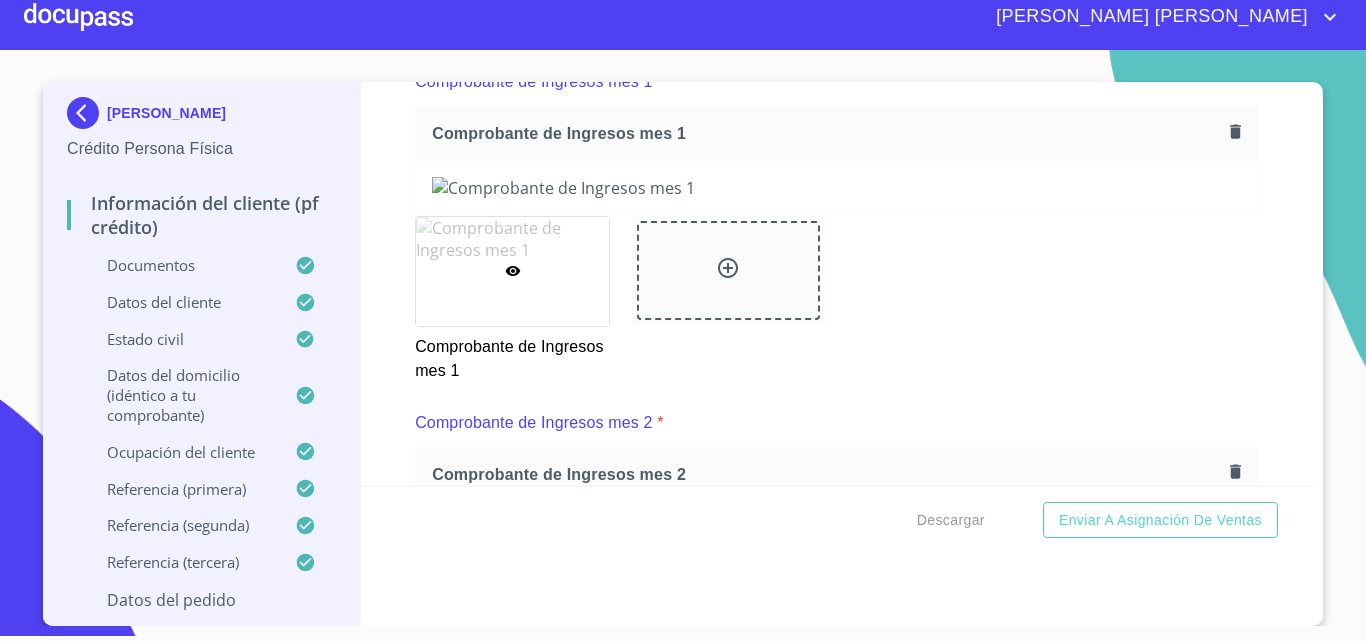 click at bounding box center [512, 271] 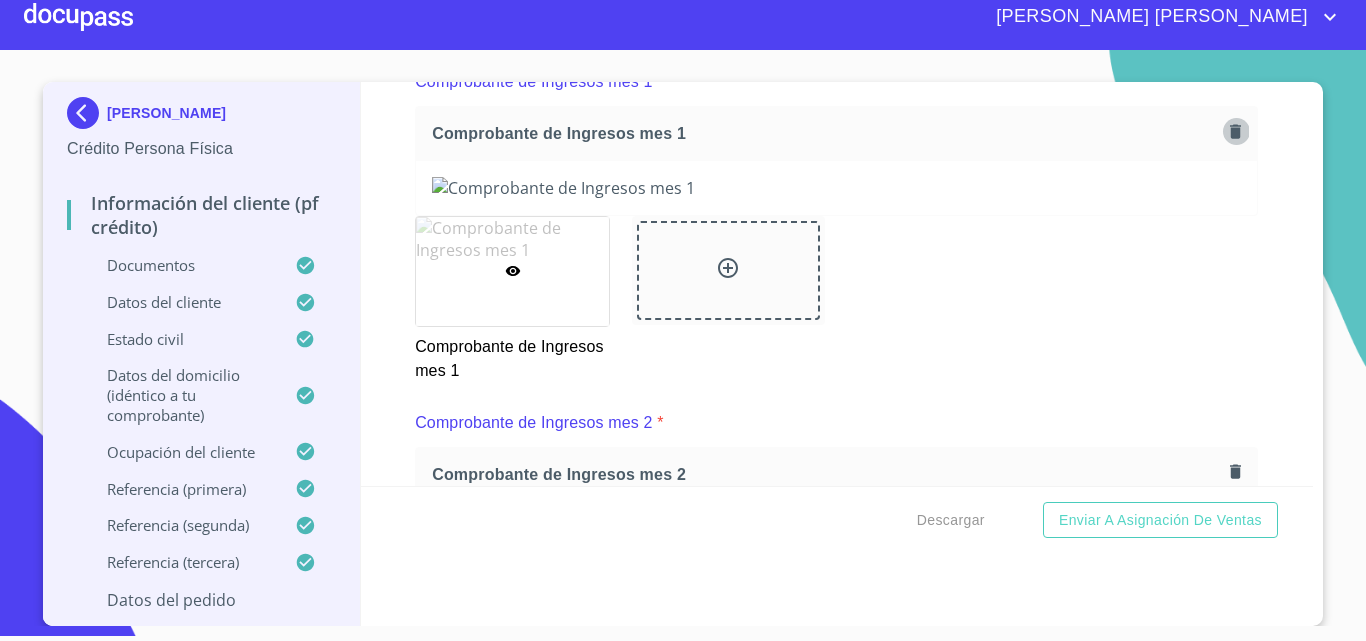 click 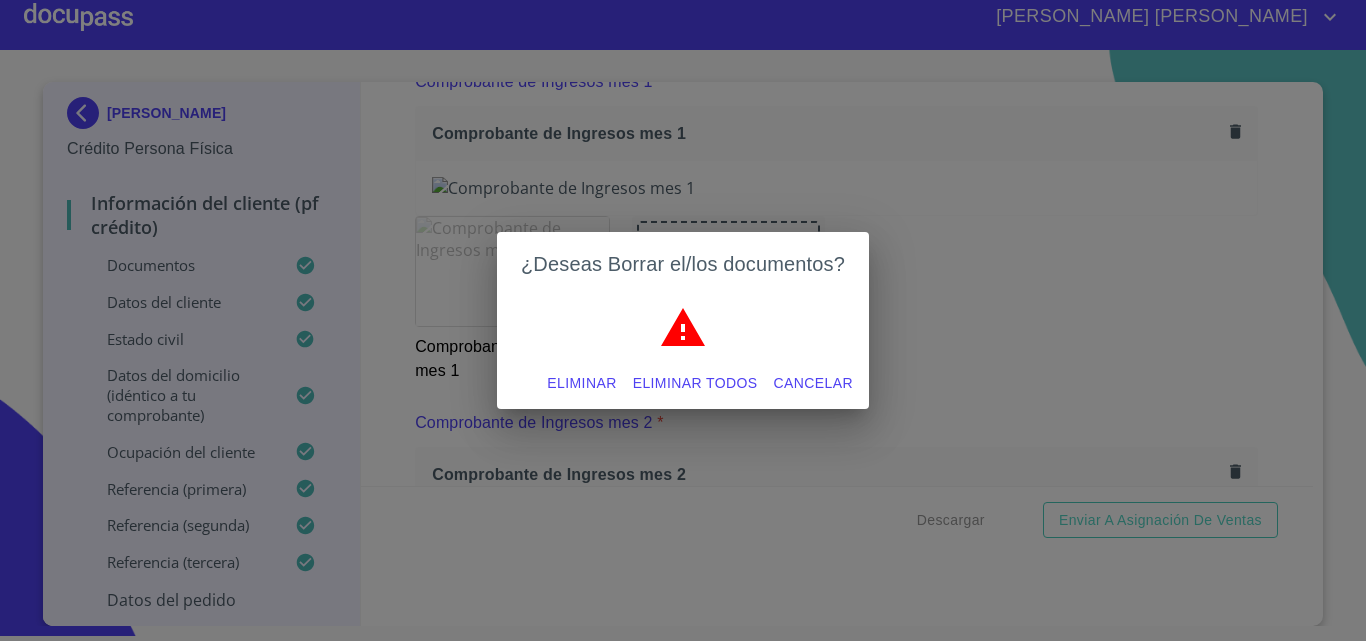 click on "Eliminar" at bounding box center (581, 383) 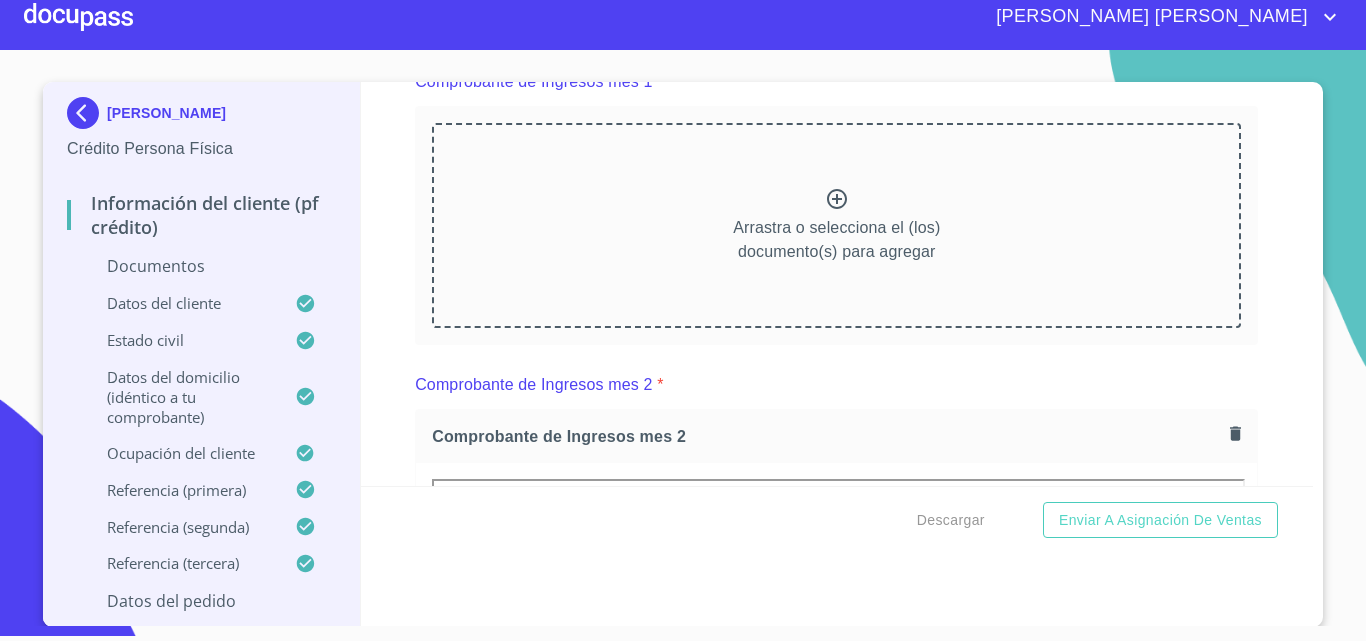 click 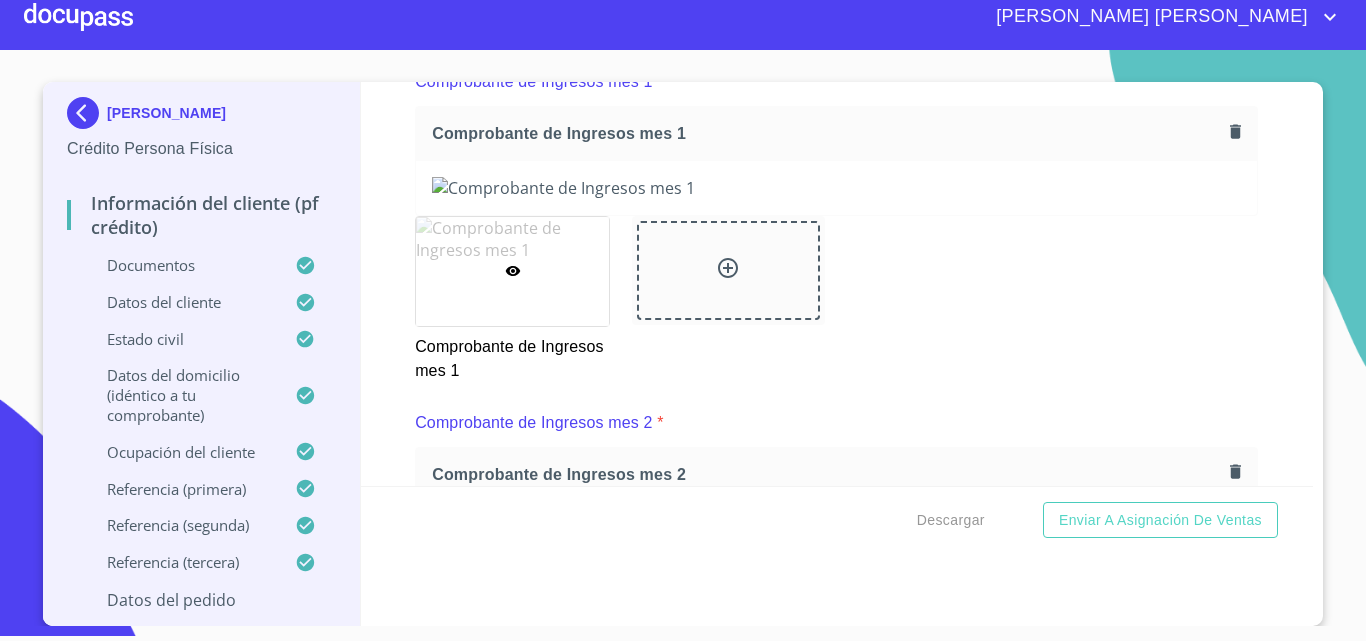 click 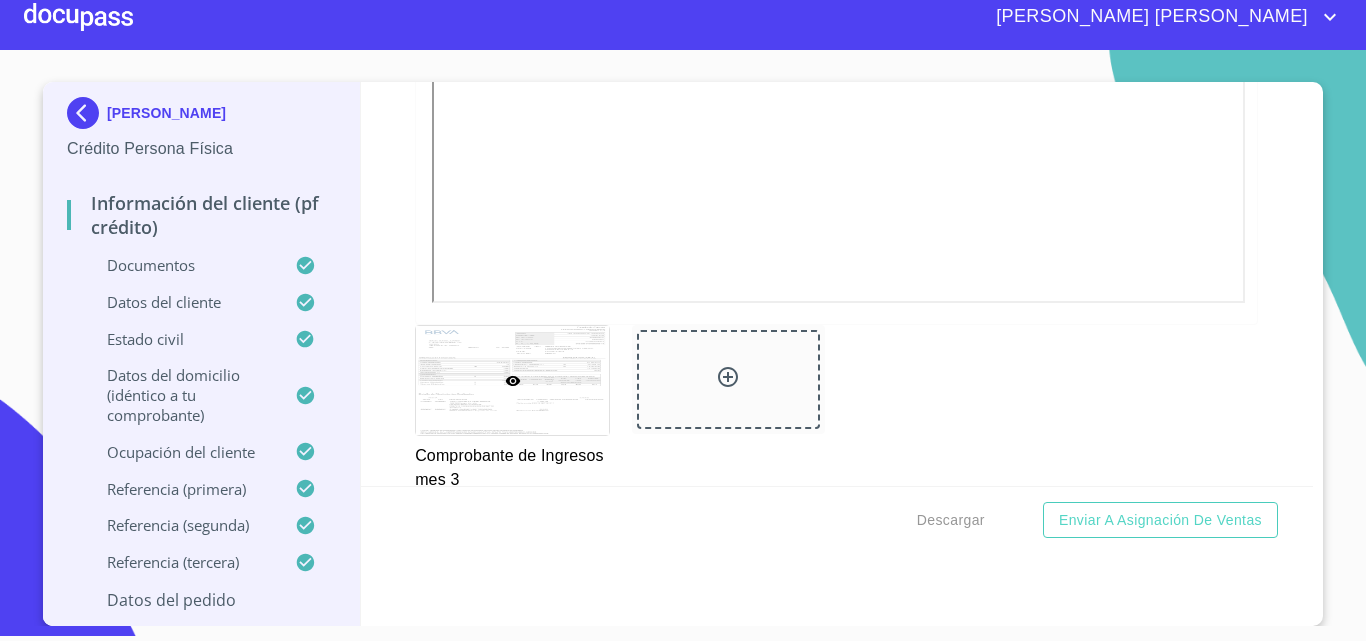 scroll, scrollTop: 3707, scrollLeft: 0, axis: vertical 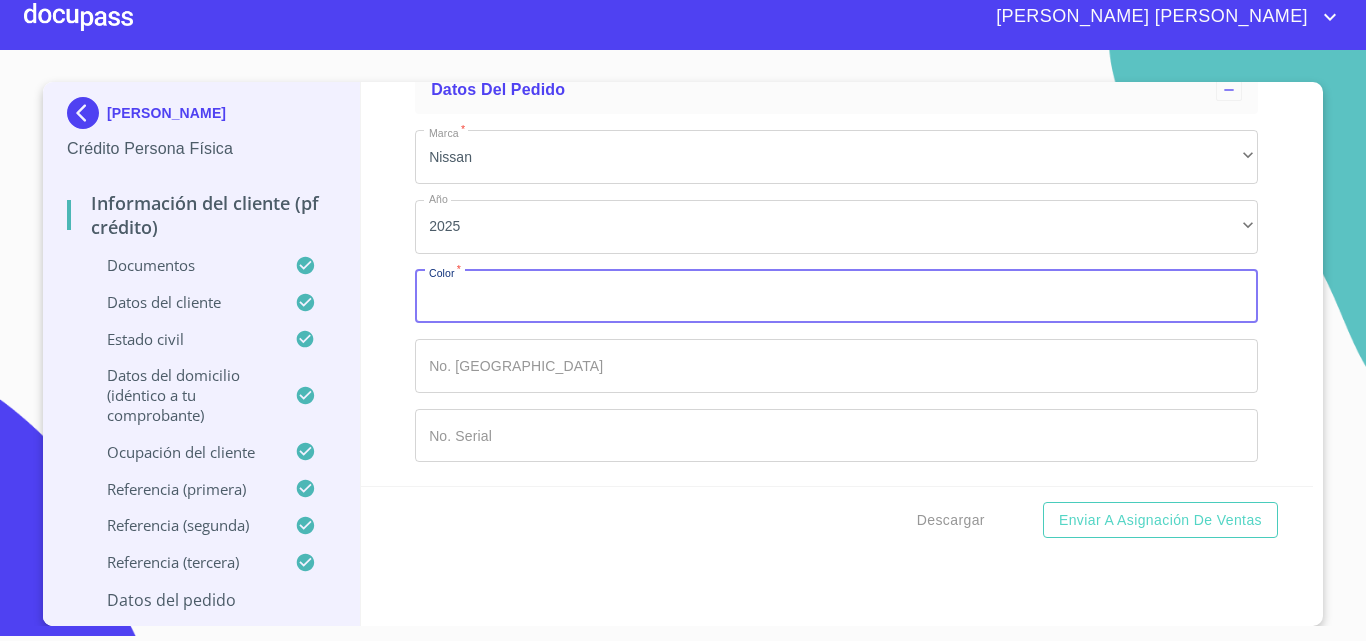 click on "Documento de identificación.   *" at bounding box center [836, 297] 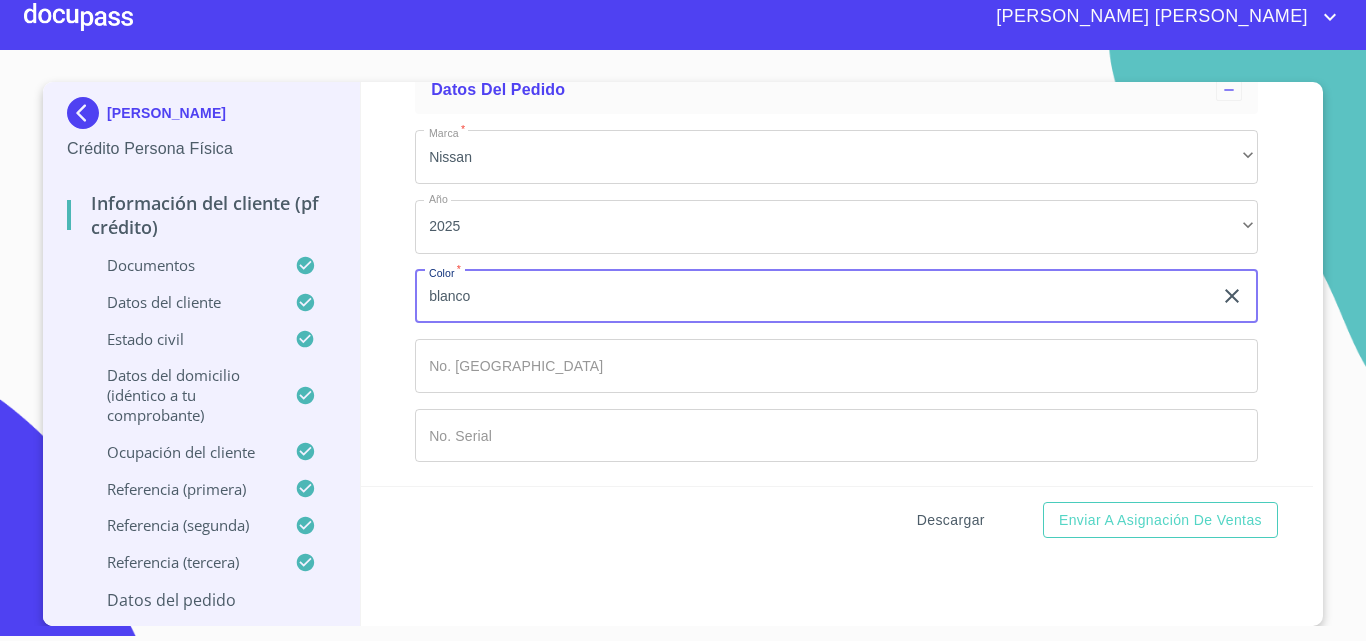 type on "blanco" 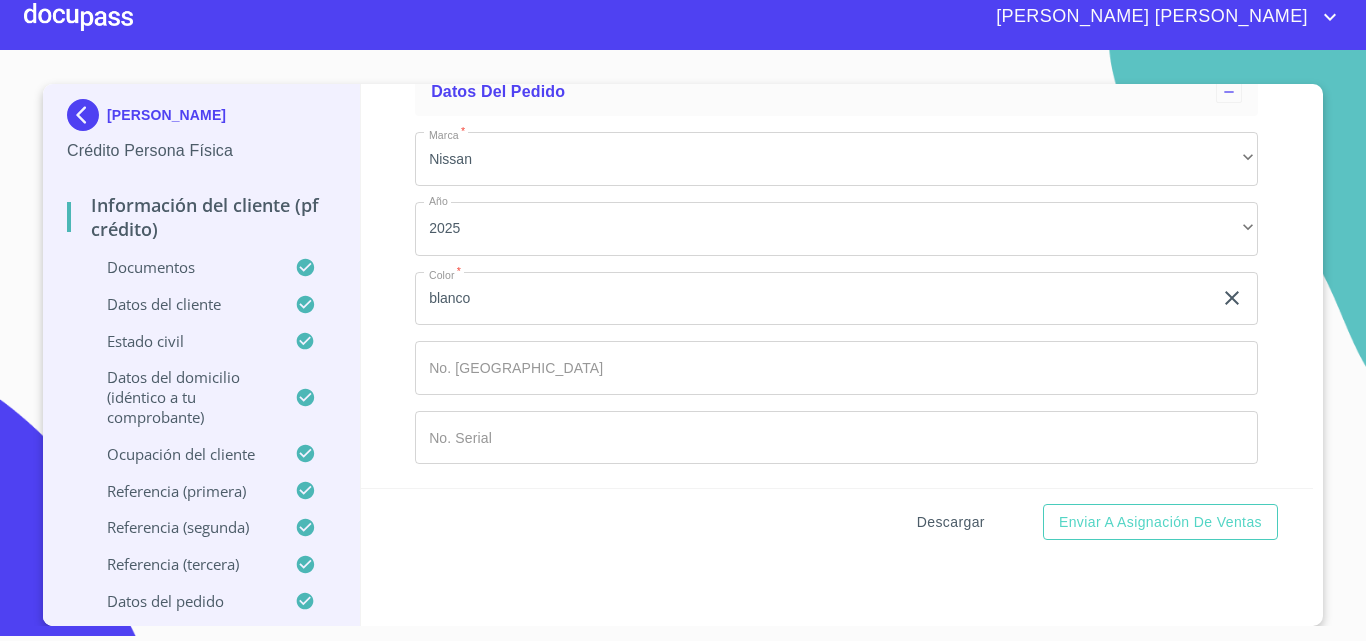 click on "Descargar" at bounding box center (951, 522) 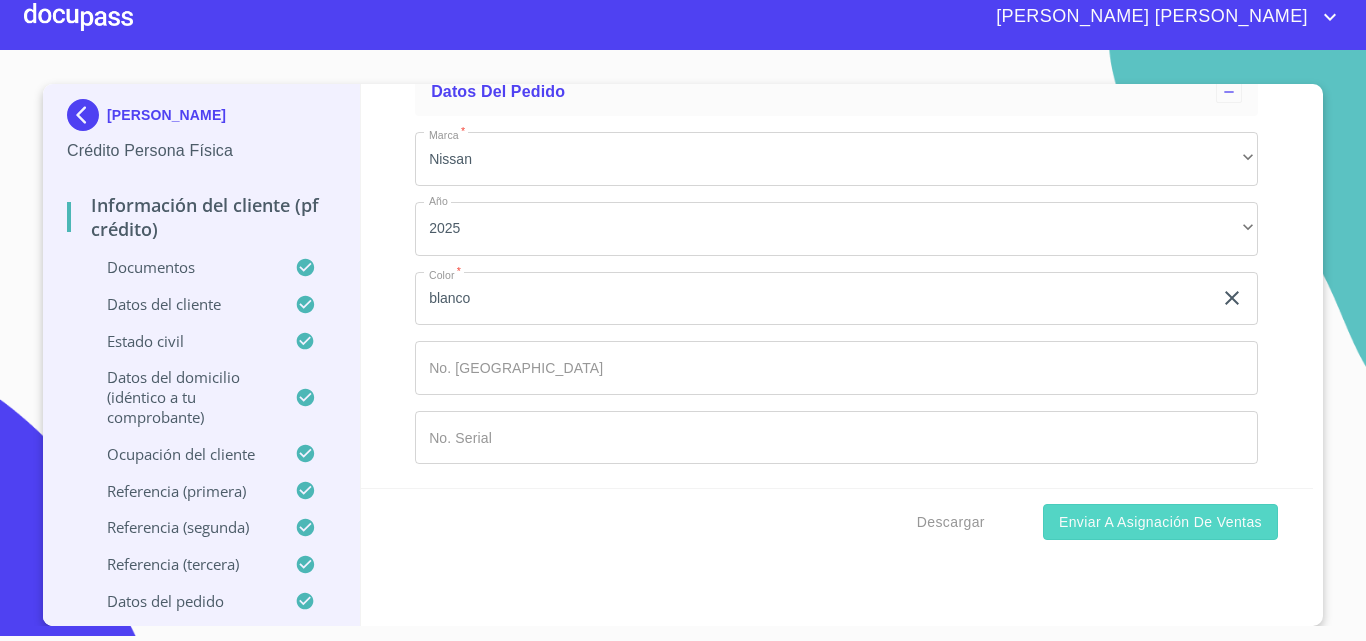 click on "Enviar a Asignación de Ventas" at bounding box center [1160, 522] 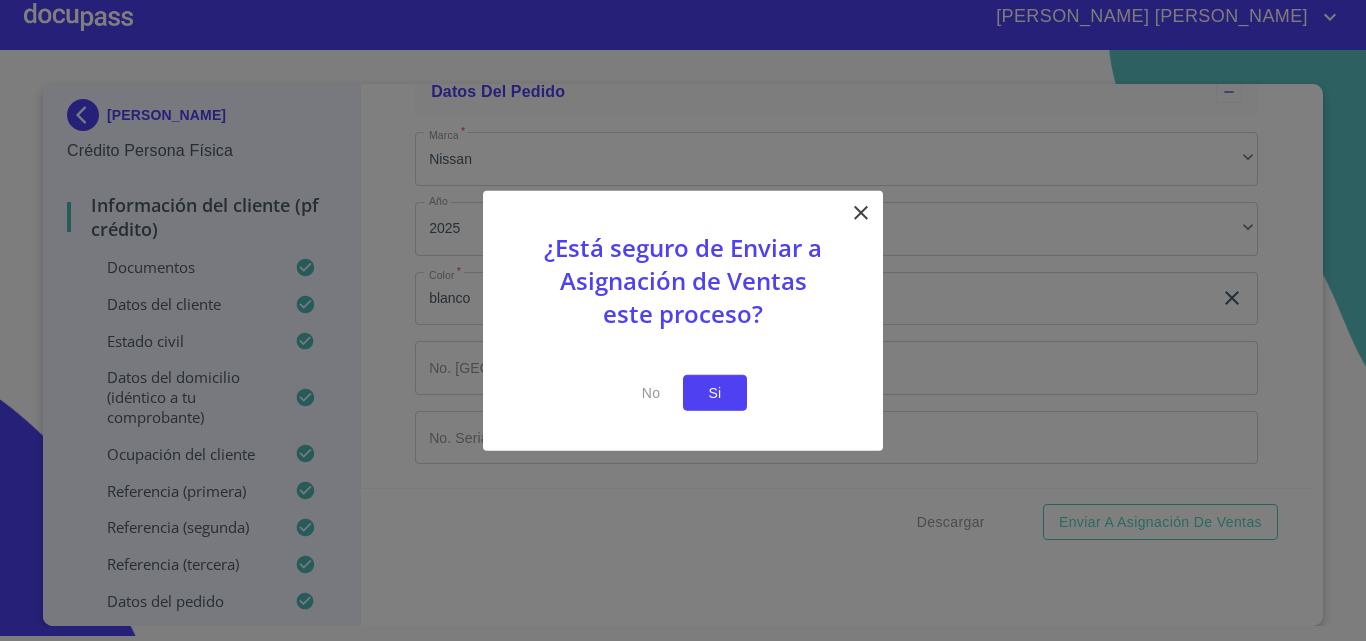 click on "Si" at bounding box center (715, 392) 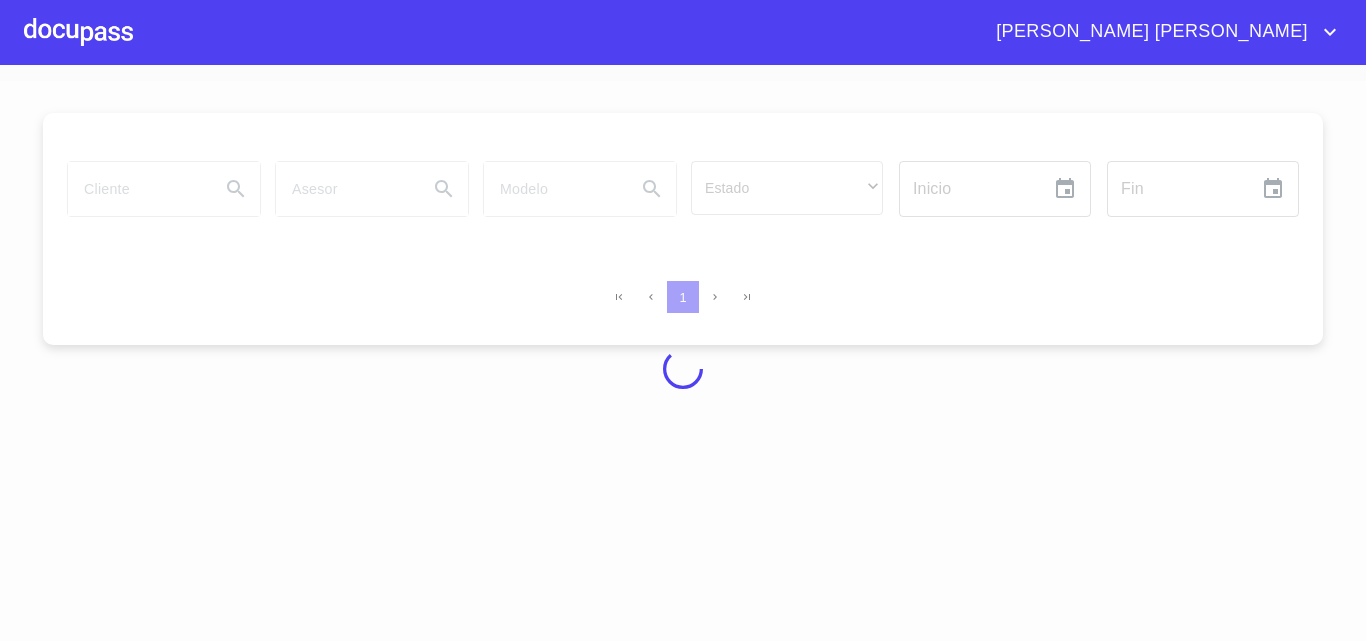 scroll, scrollTop: 0, scrollLeft: 0, axis: both 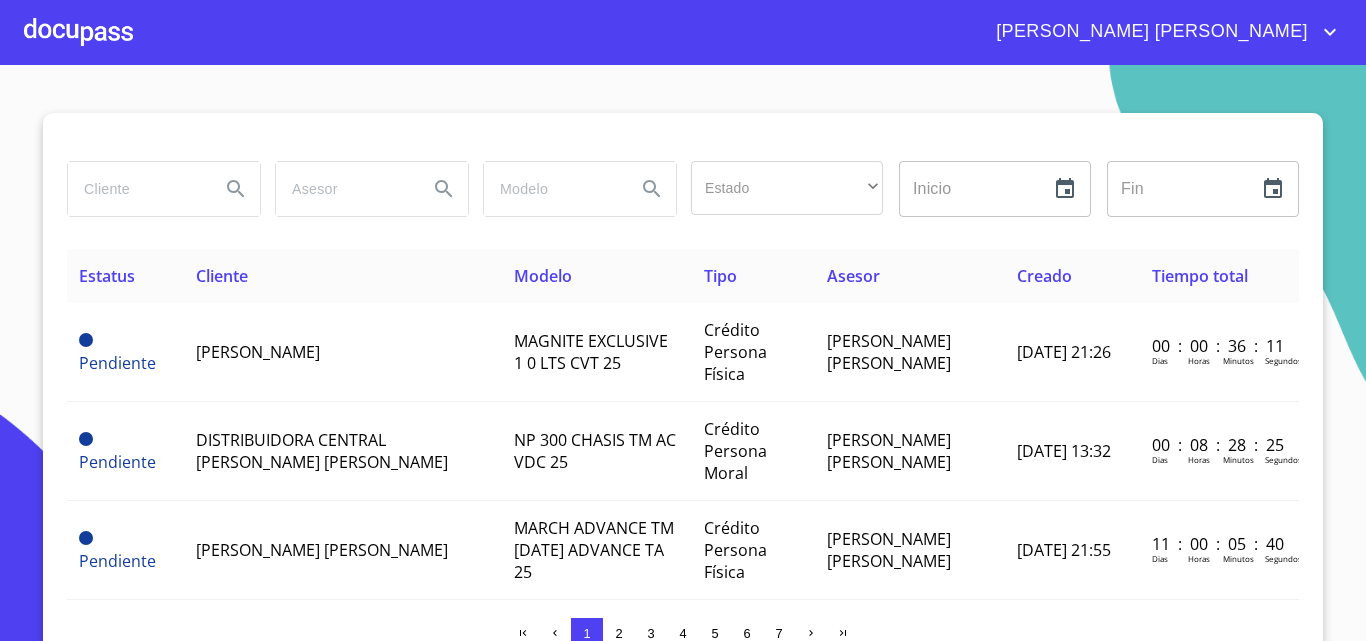 click on "[PERSON_NAME] [PERSON_NAME]" at bounding box center (1149, 32) 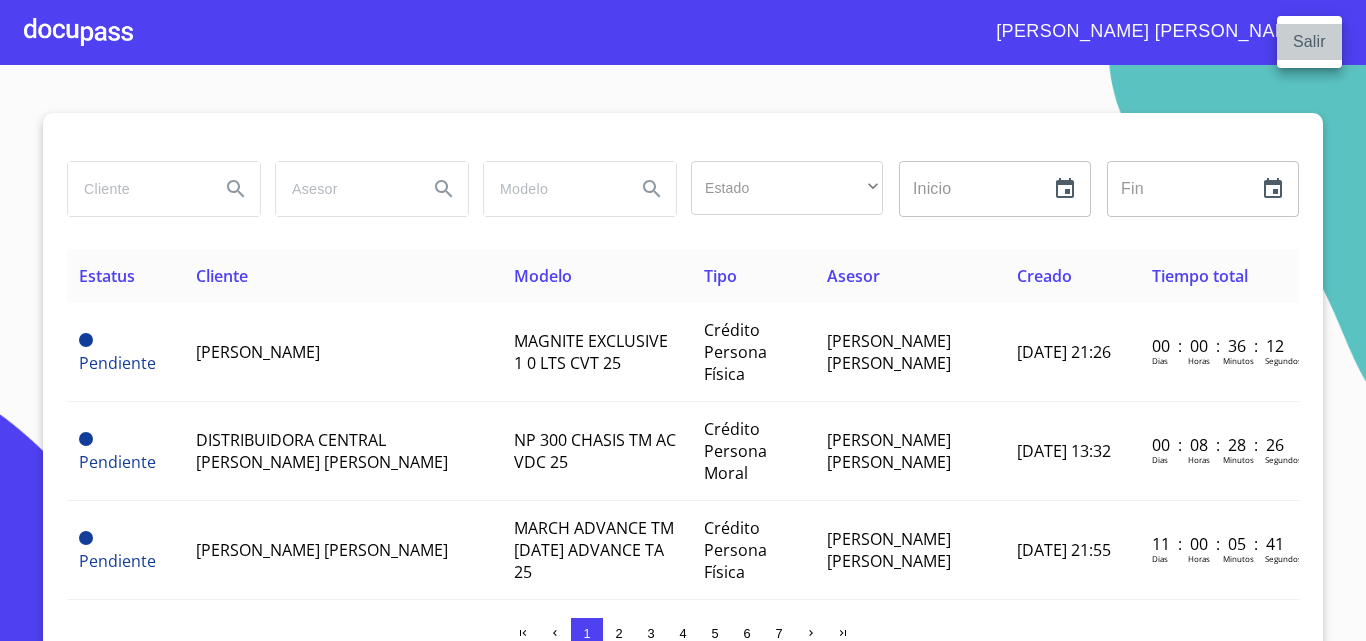 drag, startPoint x: 1328, startPoint y: 48, endPoint x: 1260, endPoint y: 52, distance: 68.117546 